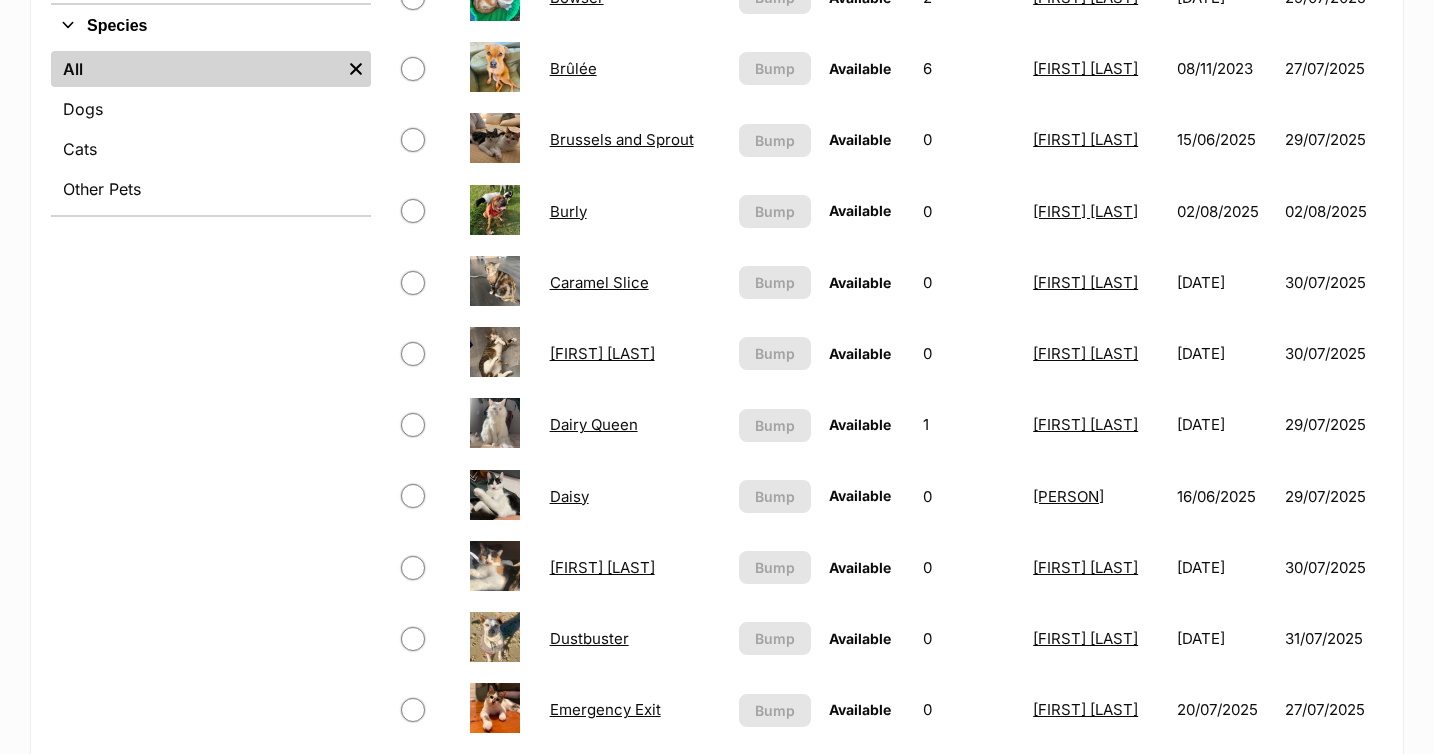 scroll, scrollTop: 0, scrollLeft: 0, axis: both 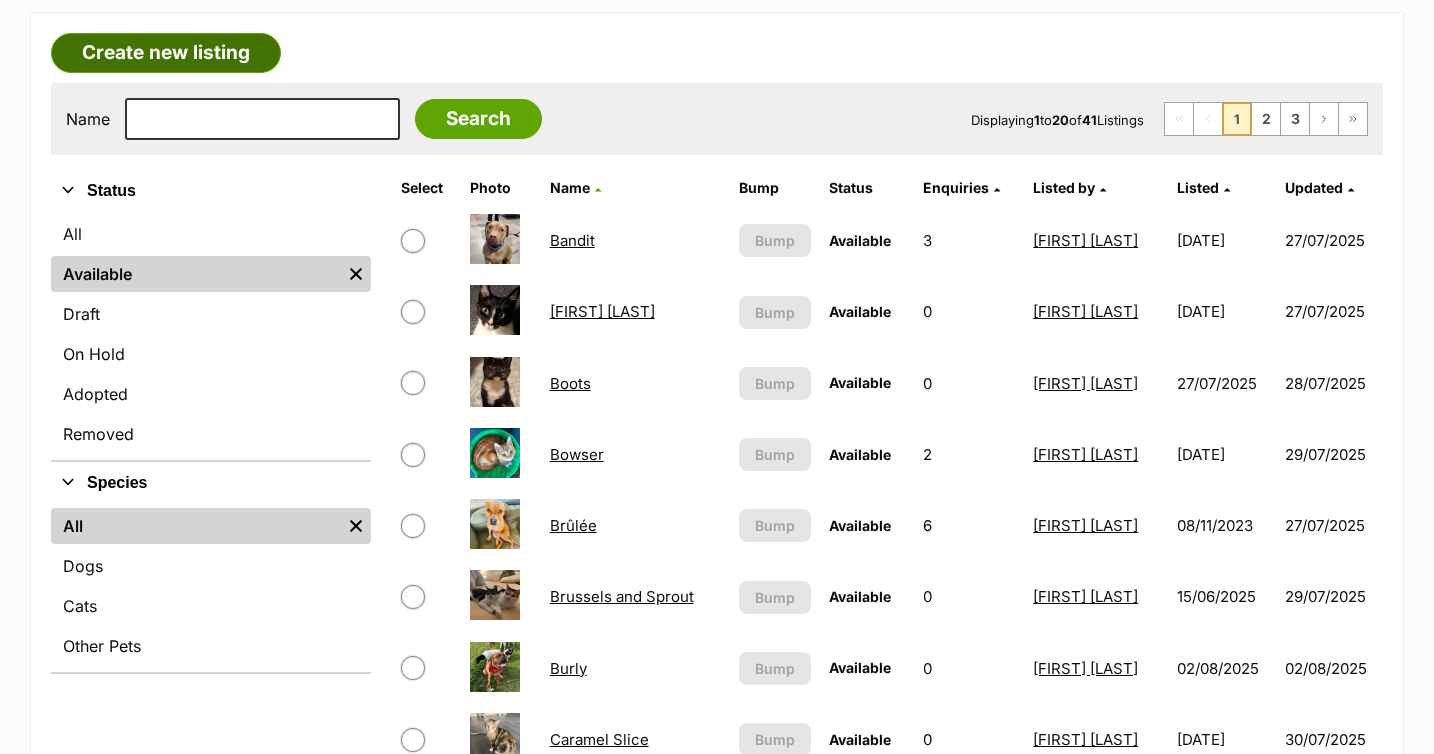 click on "Create new listing" at bounding box center [166, 53] 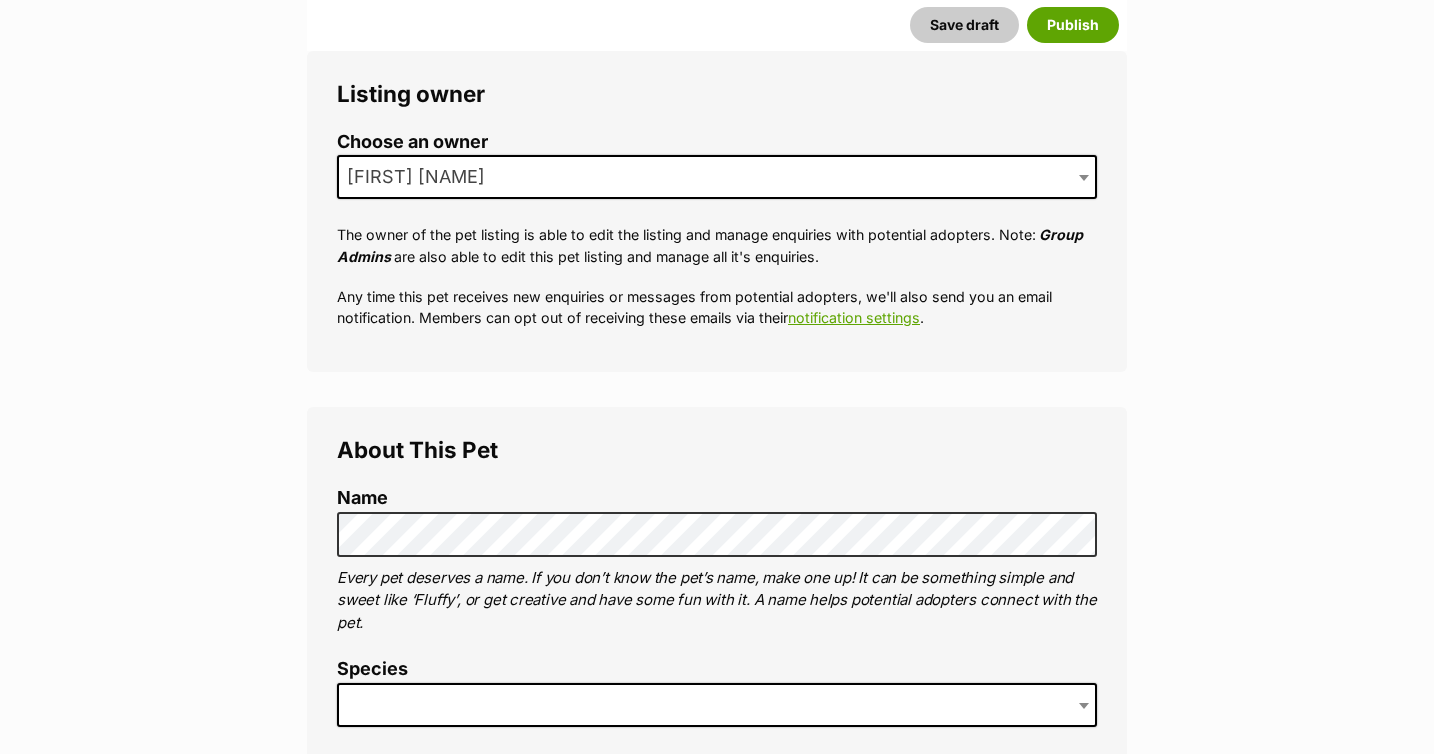 scroll, scrollTop: 349, scrollLeft: 0, axis: vertical 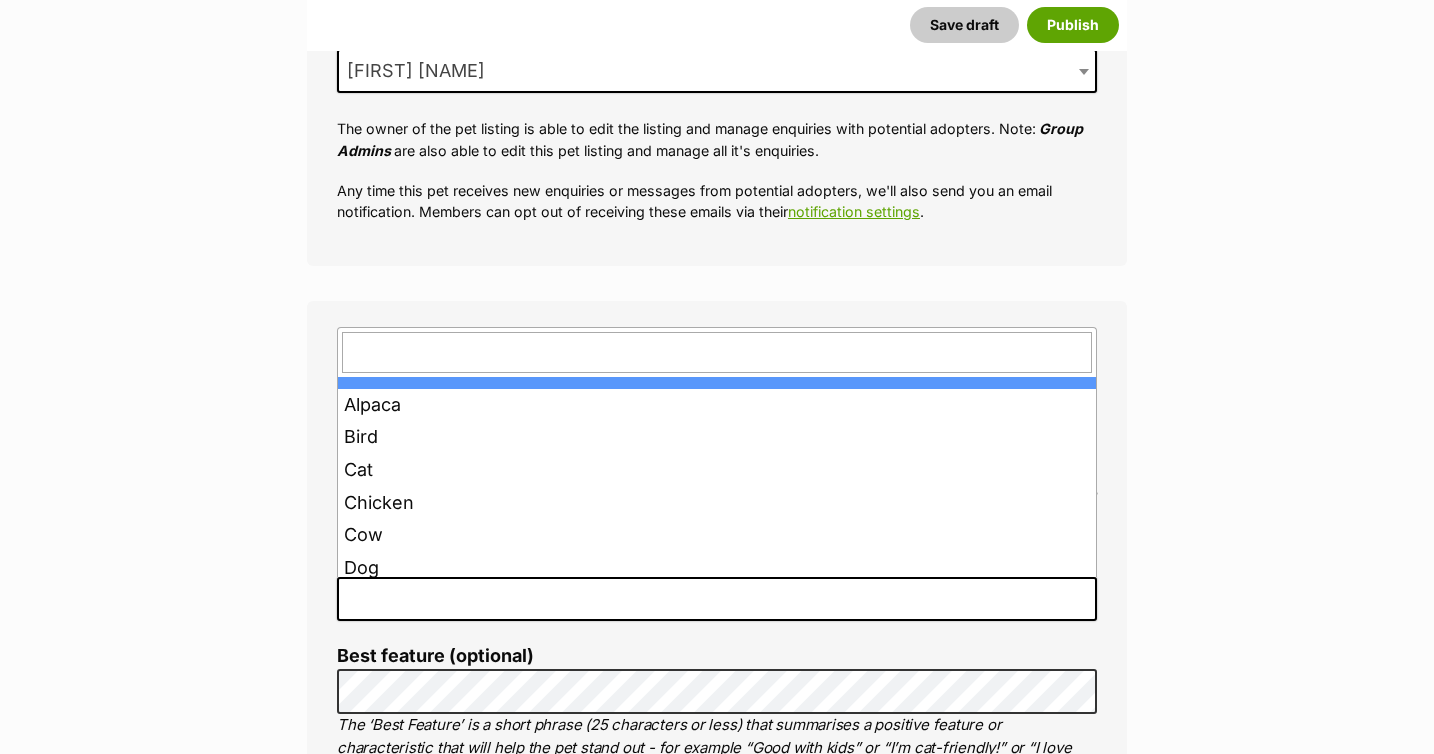 click at bounding box center [717, 599] 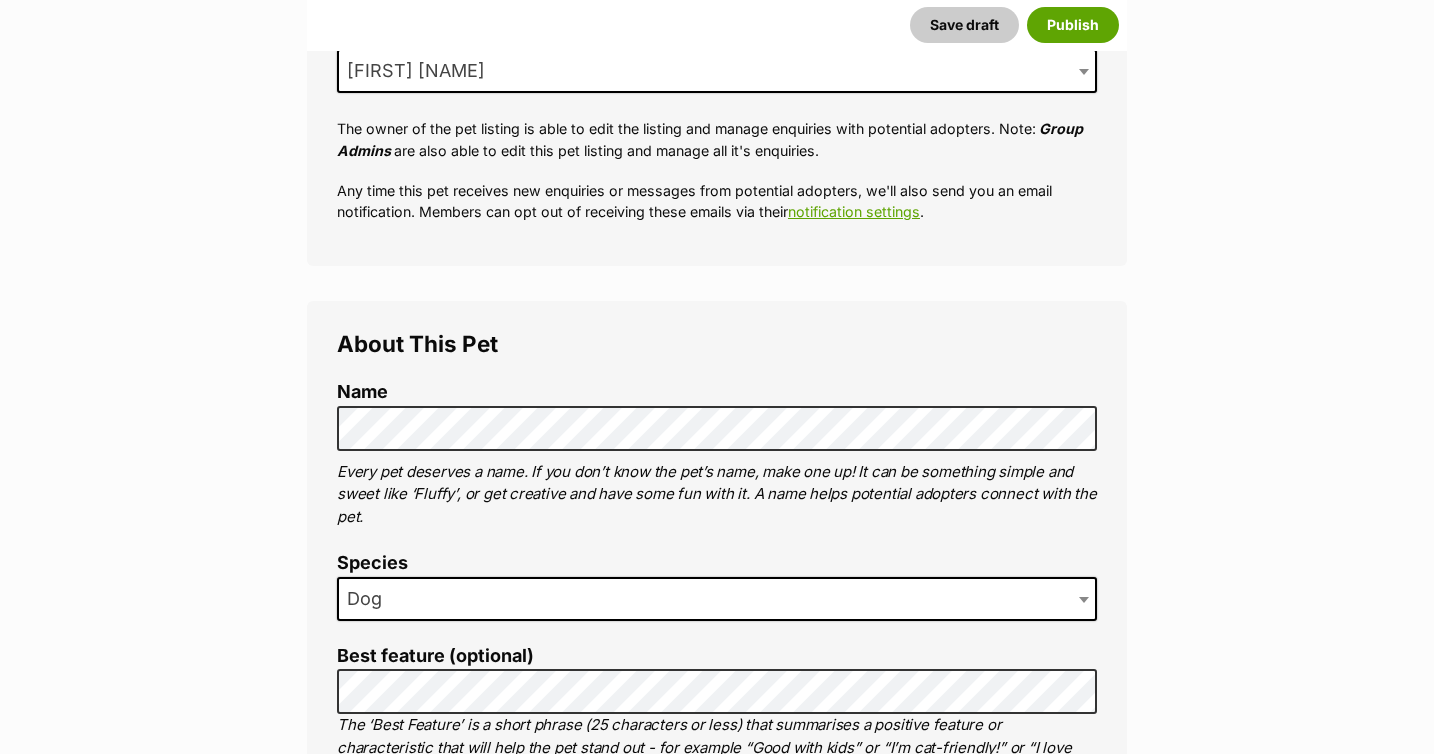 click on "Best feature (optional)
The ‘Best Feature’ is a short phrase (25 characters or less) that summarises a positive feature or characteristic that will help the pet stand out - for example “Good with kids” or “I’m cat-friendly!” or “I love the car” etc. This appears below the pet’s name in the search results, and on the pet’s profile page." at bounding box center [717, 714] 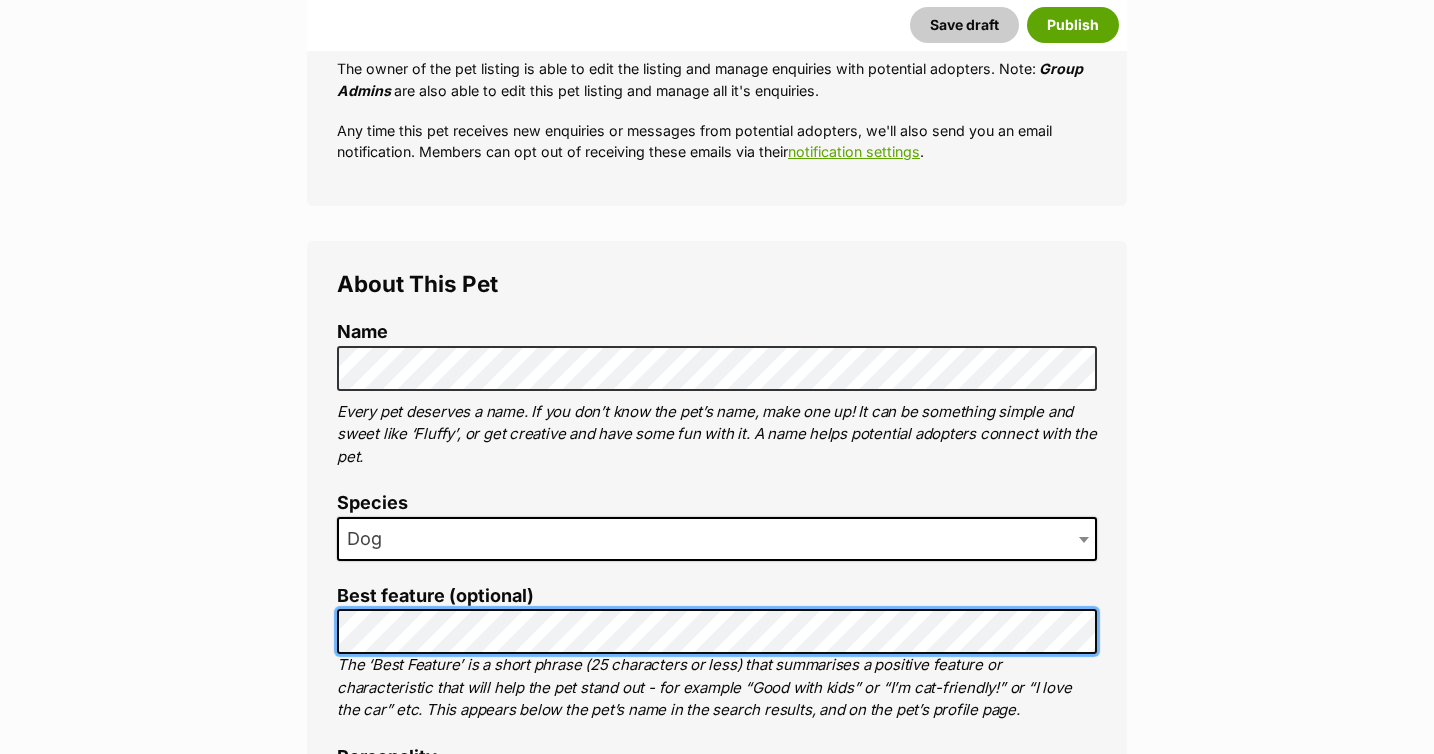scroll, scrollTop: 667, scrollLeft: 0, axis: vertical 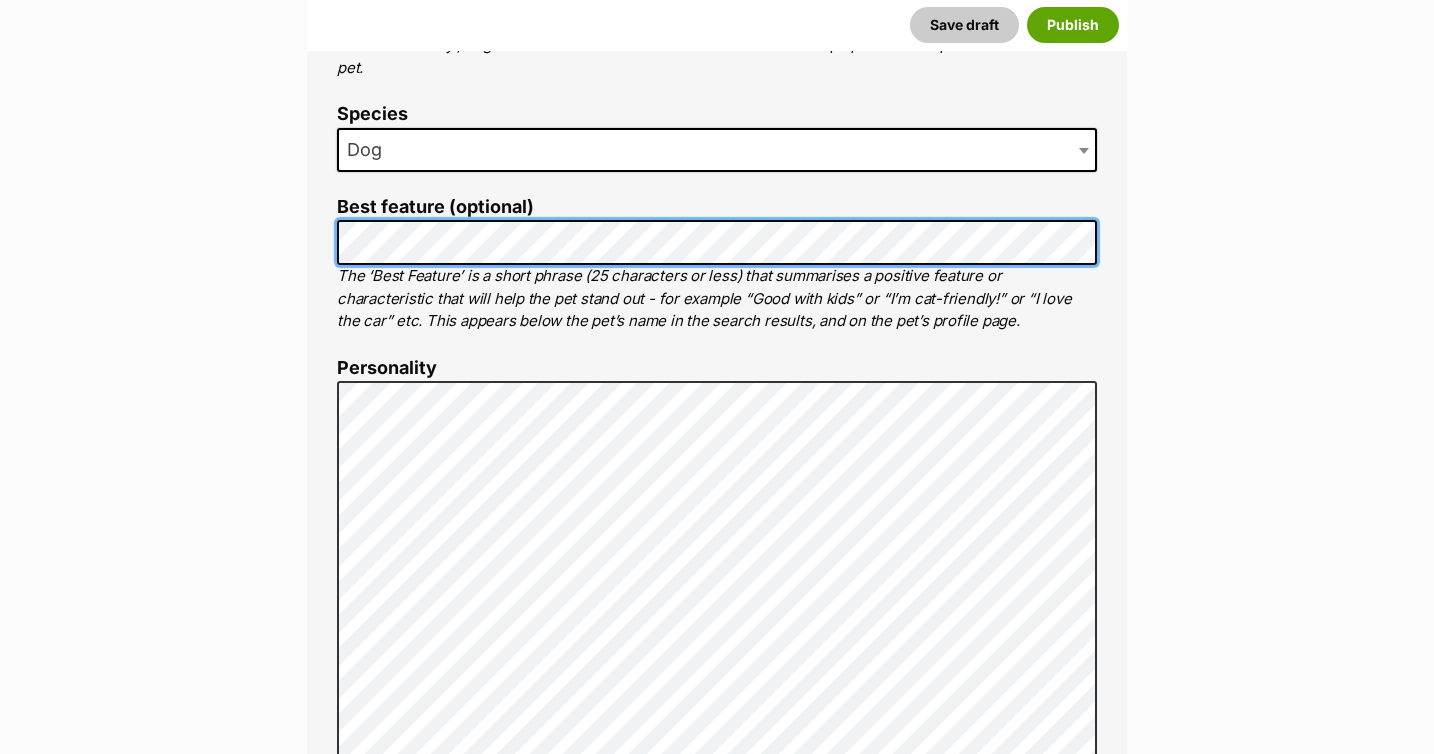 click on "New listing
Listing owner Choose an owner Lisa Brittain
The owner of the pet listing is able to edit the listing and manage enquiries with potential adopters. Note:
Group Admins
are also able to edit this pet listing and manage all it's enquiries.
Any time this pet receives new enquiries or messages from potential adopters, we'll also send you an email notification. Members can opt out of receiving these emails via their
notification settings .
About This Pet Name
Henlo there, it looks like you might be using the pet name field to indicate that this pet is now on hold - we recommend updating the status to on hold from the listing page instead!
Every pet deserves a name. If you don’t know the pet’s name, make one up! It can be something simple and sweet like ‘Fluffy’, or get creative and have some fun with it. A name helps potential adopters connect with the pet.
Species Dog
Best feature (optional)
Personality 6082  characters remaining" at bounding box center (717, 3252) 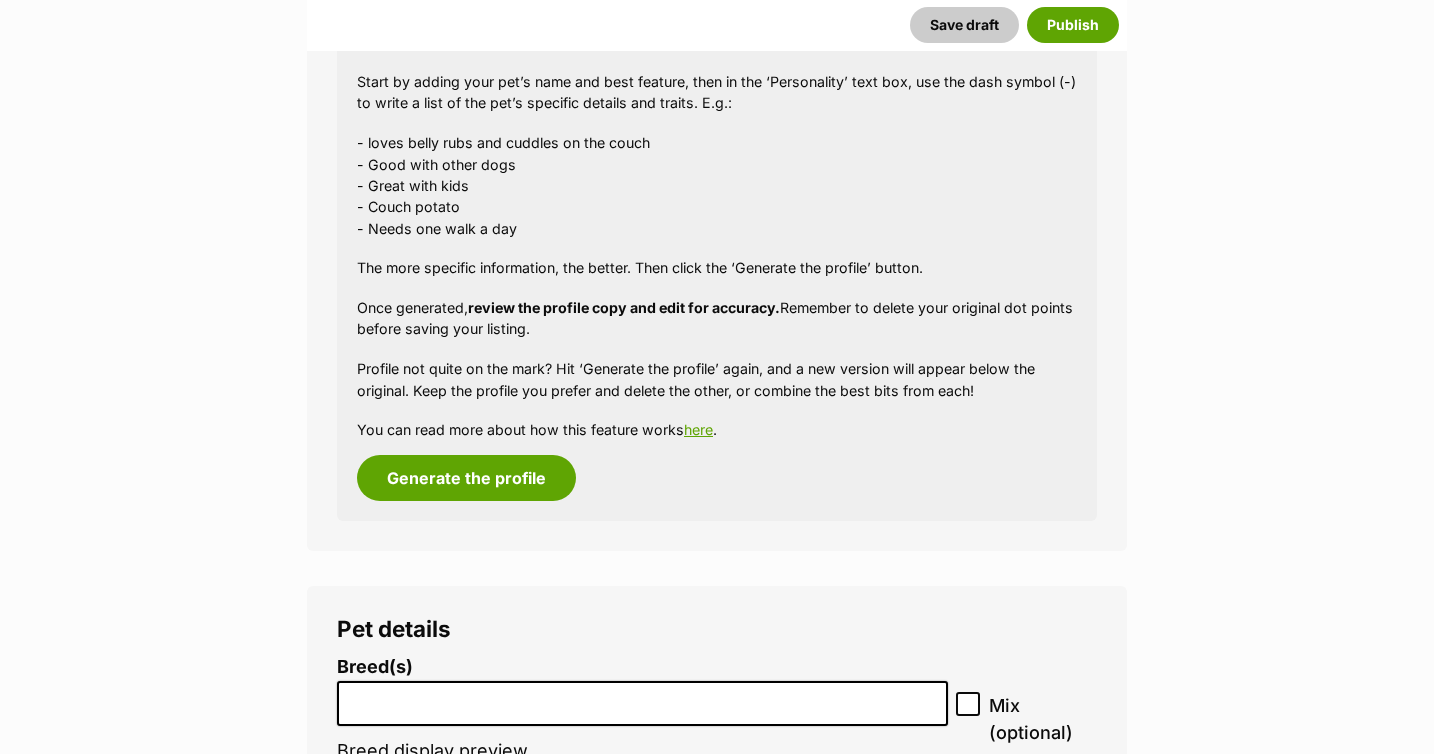 scroll, scrollTop: 2682, scrollLeft: 0, axis: vertical 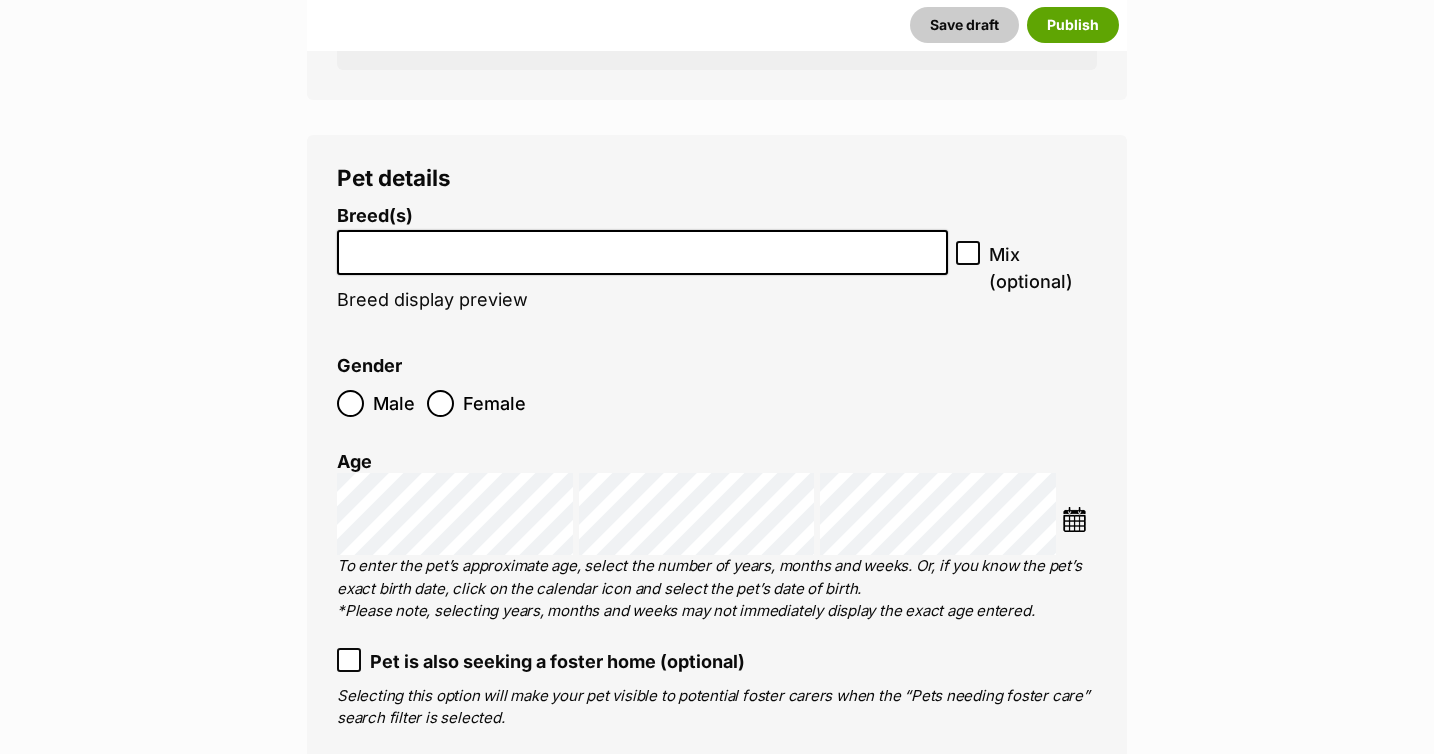click at bounding box center [642, 247] 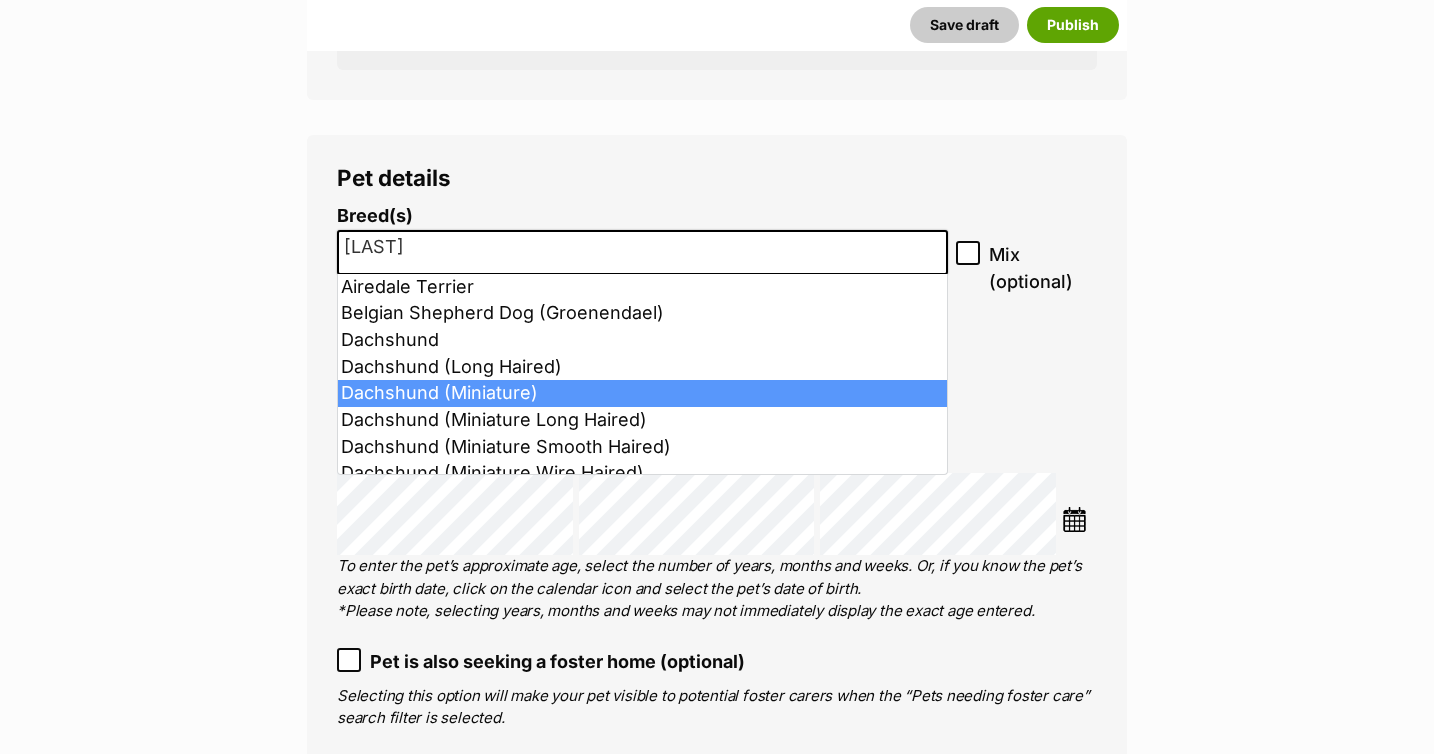 type on "Da" 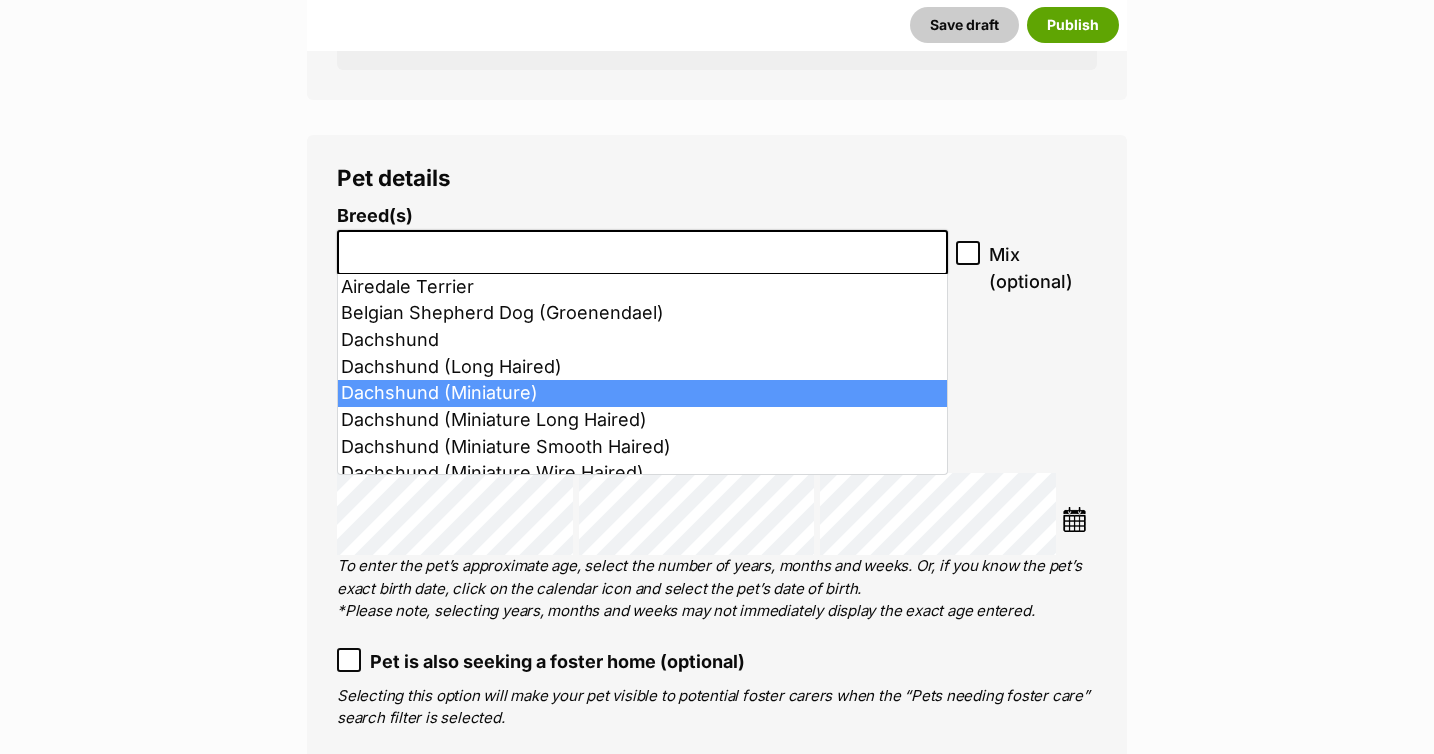 select on "252253" 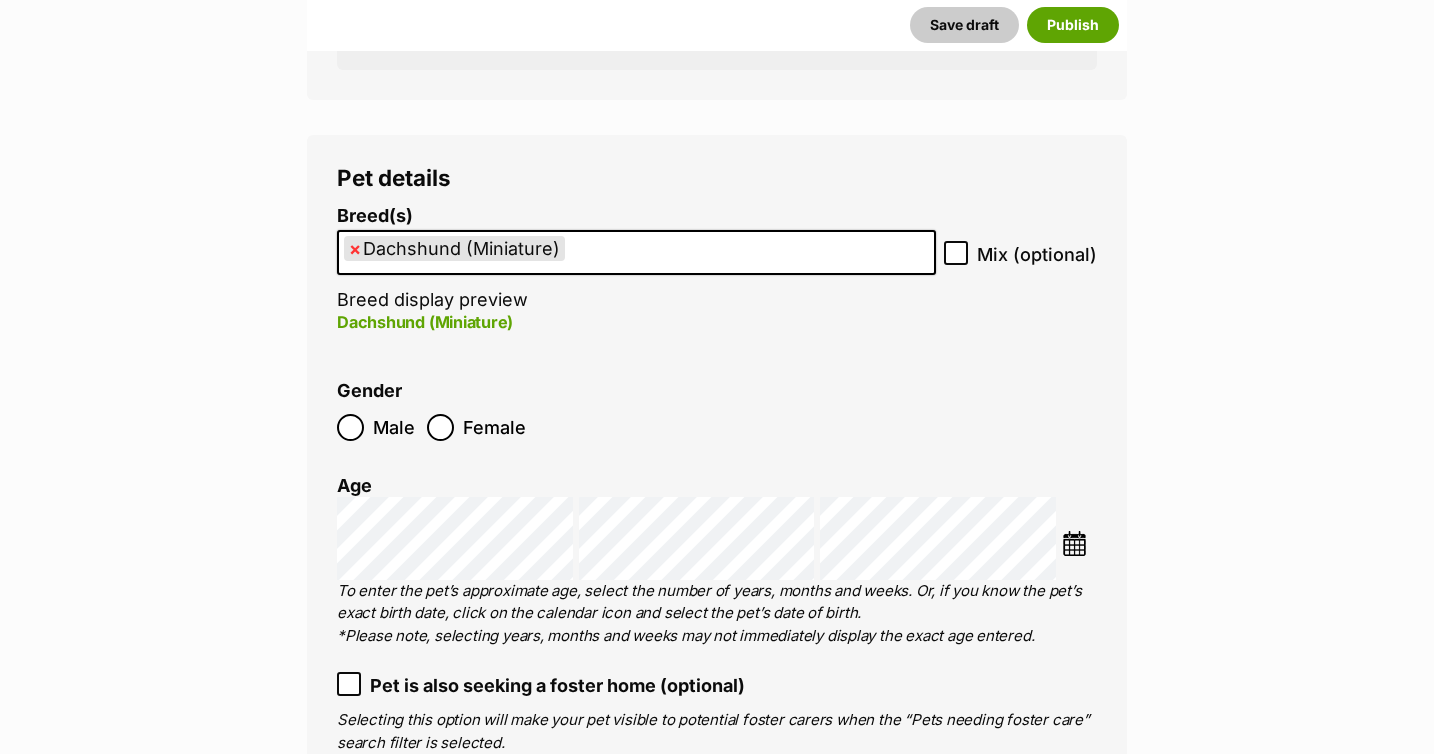click on "Breed(s)
Dachshund (Miniature) Affenpinscher
Afghan Hound
Airedale Terrier
Akita
Akita (Japanese)
Alaskan Husky
Alaskan Malamute
American Bulldog
American Eskimo Dog
American Foxhound
American Hairless Terrier
American Staffordshire Terrier
Anatolian Shepherd Dog
Australasian Bosdog
Australian Bulldog
Australian Cattle Dog
Australian Cobberdog
Australian Kelpie
Australian Koolie
Australian Shepherd
Australian Silky Terrier
Australian Stumpy Tail Cattle Dog
Australian Terrier
Azawakh
Basenji
Basset Fauve de Bretagne
Basset Hound
Beagle
Bearded Collie
Beauceron (Berger de Beauce)
Bedlington Terrier
Belgian Malinois
Belgian Shepherd Dog
Belgian Shepherd Dog (Groenendael)
Belgian Shepherd Dog (Laekenois)
Belgian Shepherd Dog (Malinois)
Belgian Shepherd Dog (Tervueren)
Bergamasco Shepherd Dog
Bernese Mountain Dog
Bichon Frise
Biewer Terrier
Black and Tan Coonhound
Bloodhound
Bluetick Coonhound
Boerboel
Bolognese" at bounding box center [717, 551] 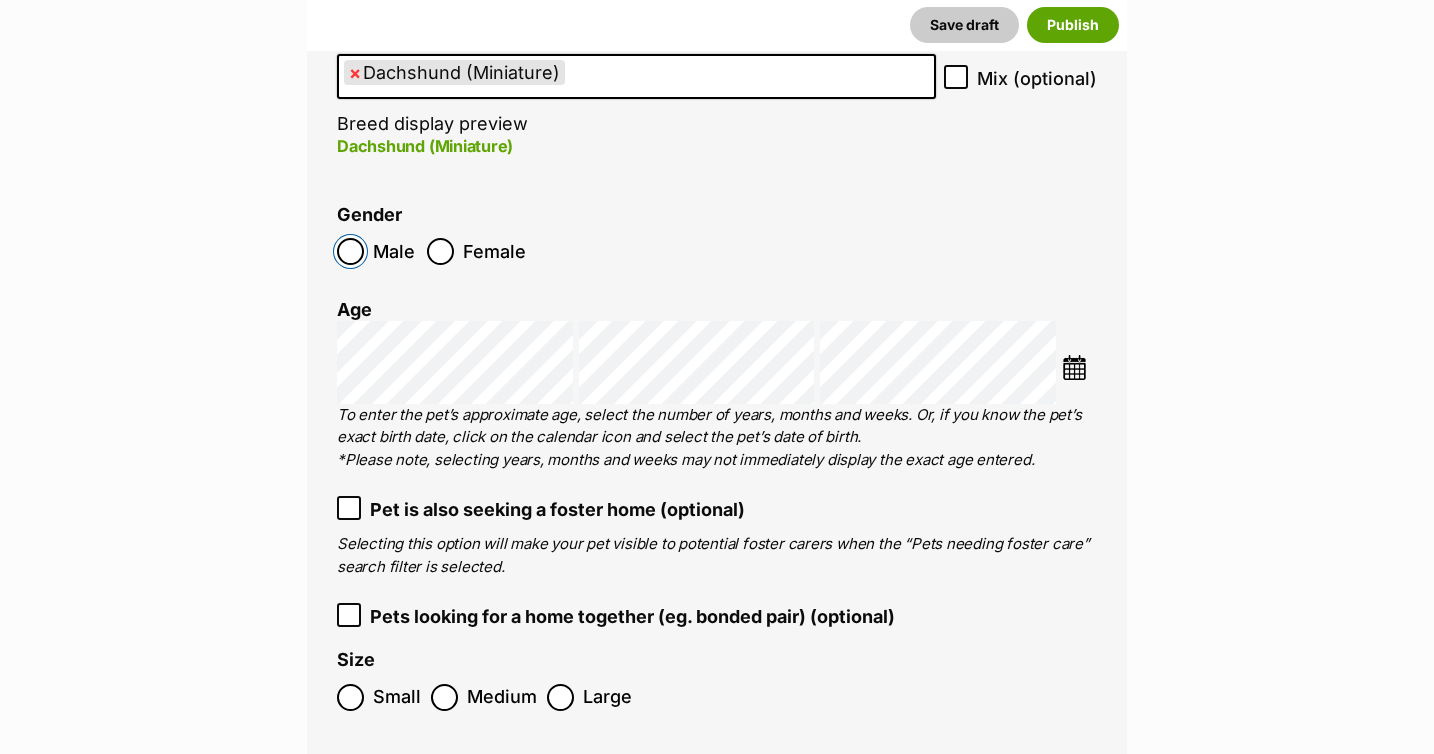 scroll, scrollTop: 2925, scrollLeft: 0, axis: vertical 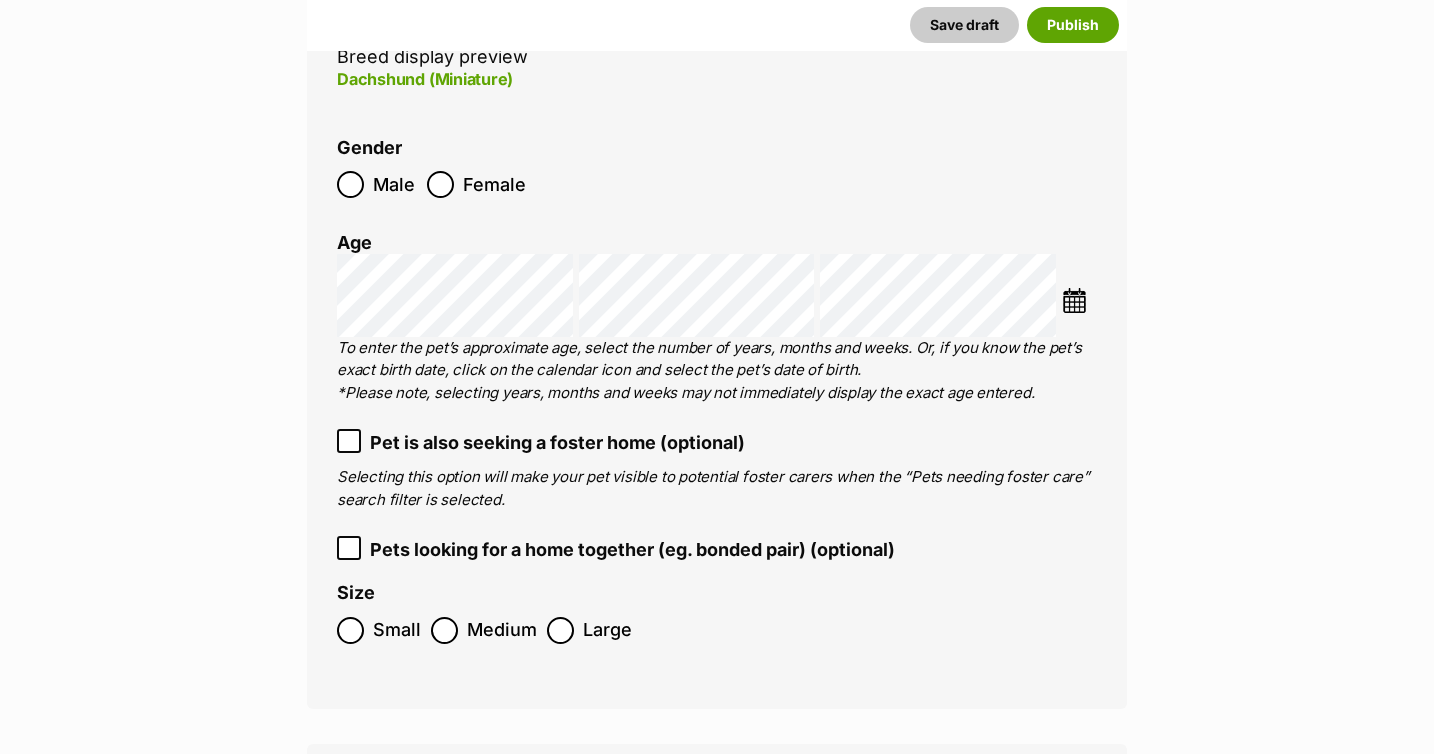 click at bounding box center (1074, 300) 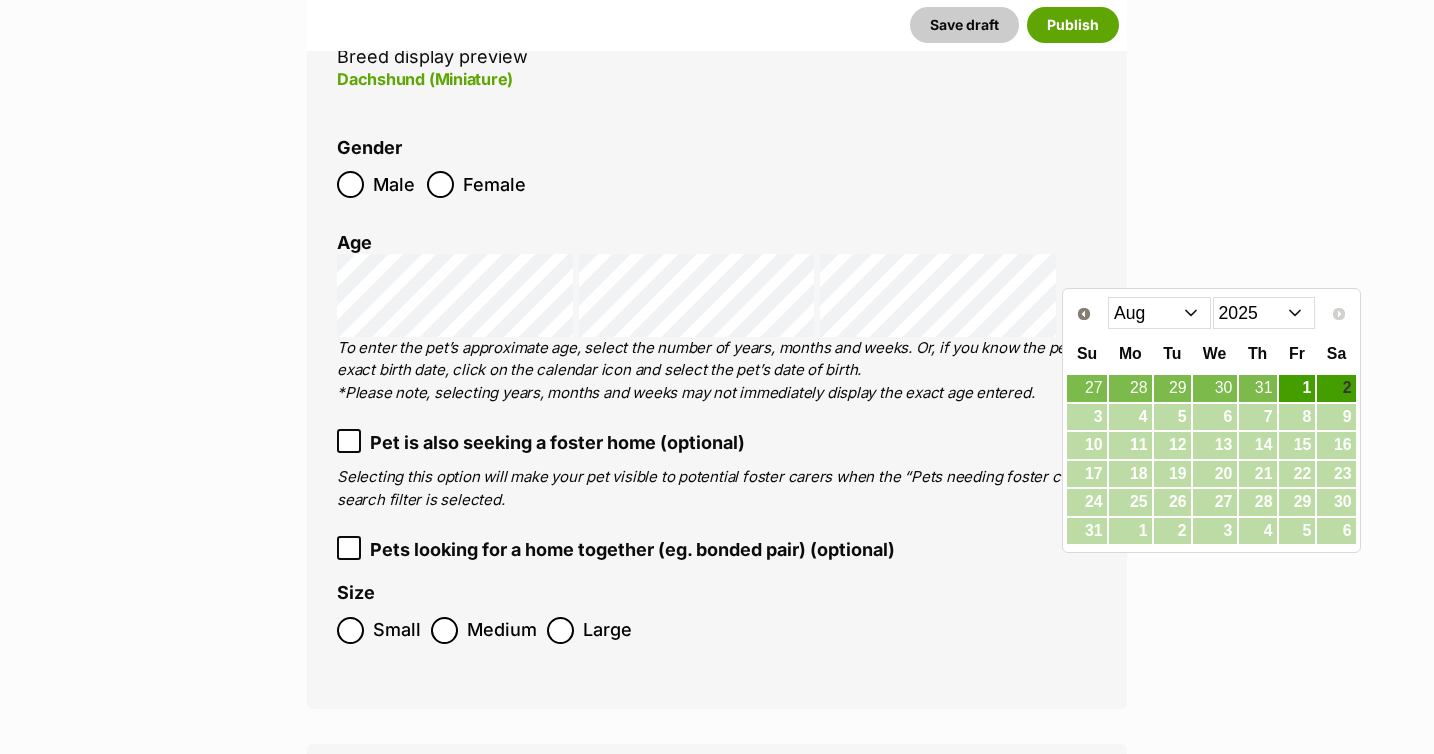 click on "2015 2016 2017 2018 2019 2020 2021 2022 2023 2024 2025" at bounding box center [1264, 313] 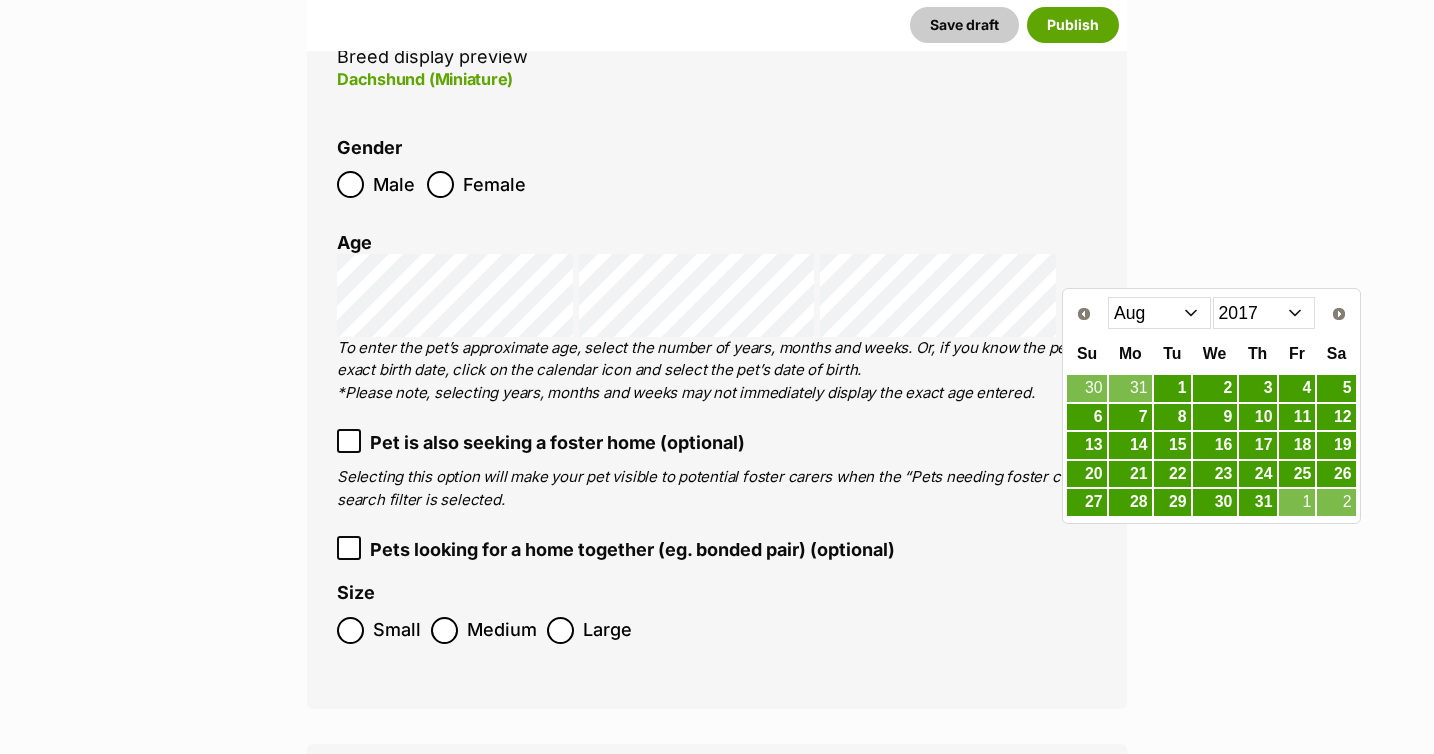 click on "Jan Feb Mar Apr May Jun Jul Aug Sep Oct Nov Dec" at bounding box center (1159, 313) 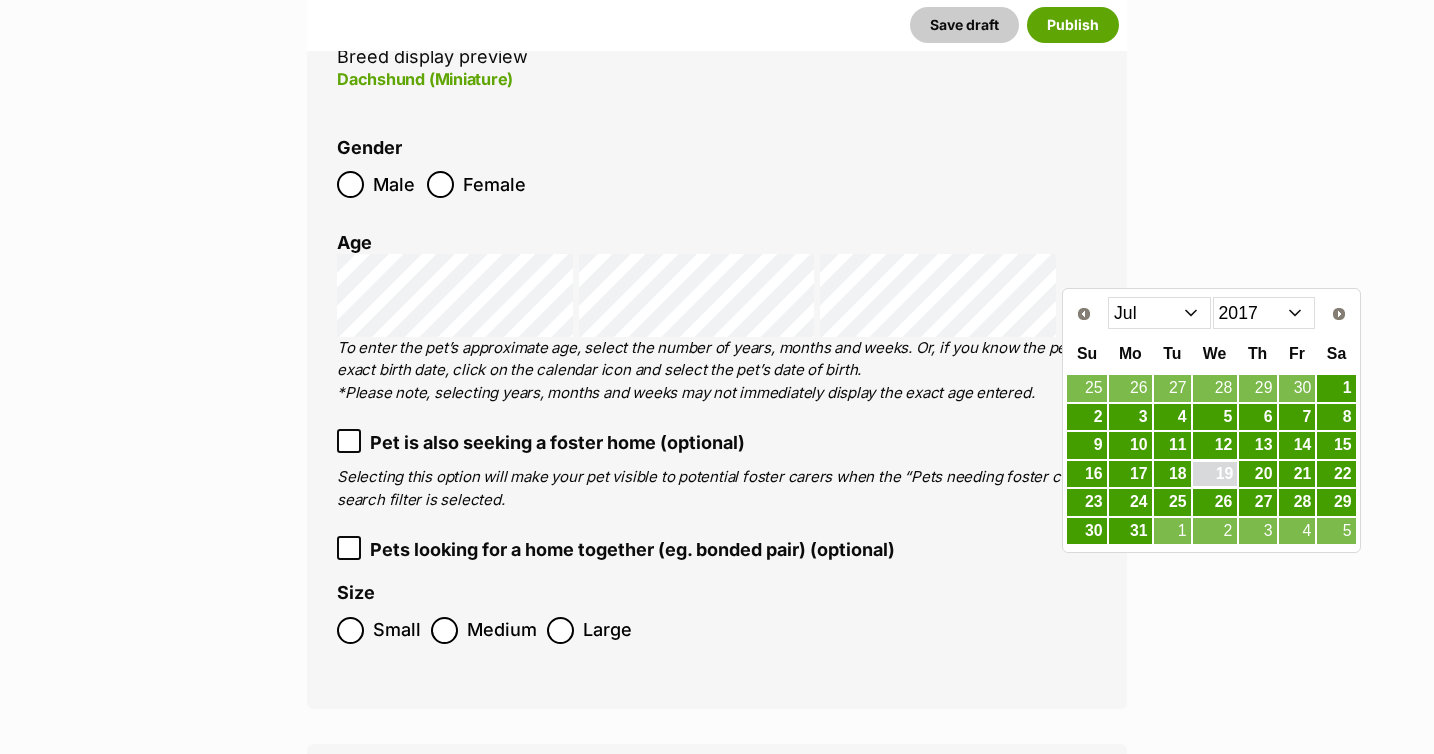 click on "19" at bounding box center (1215, 474) 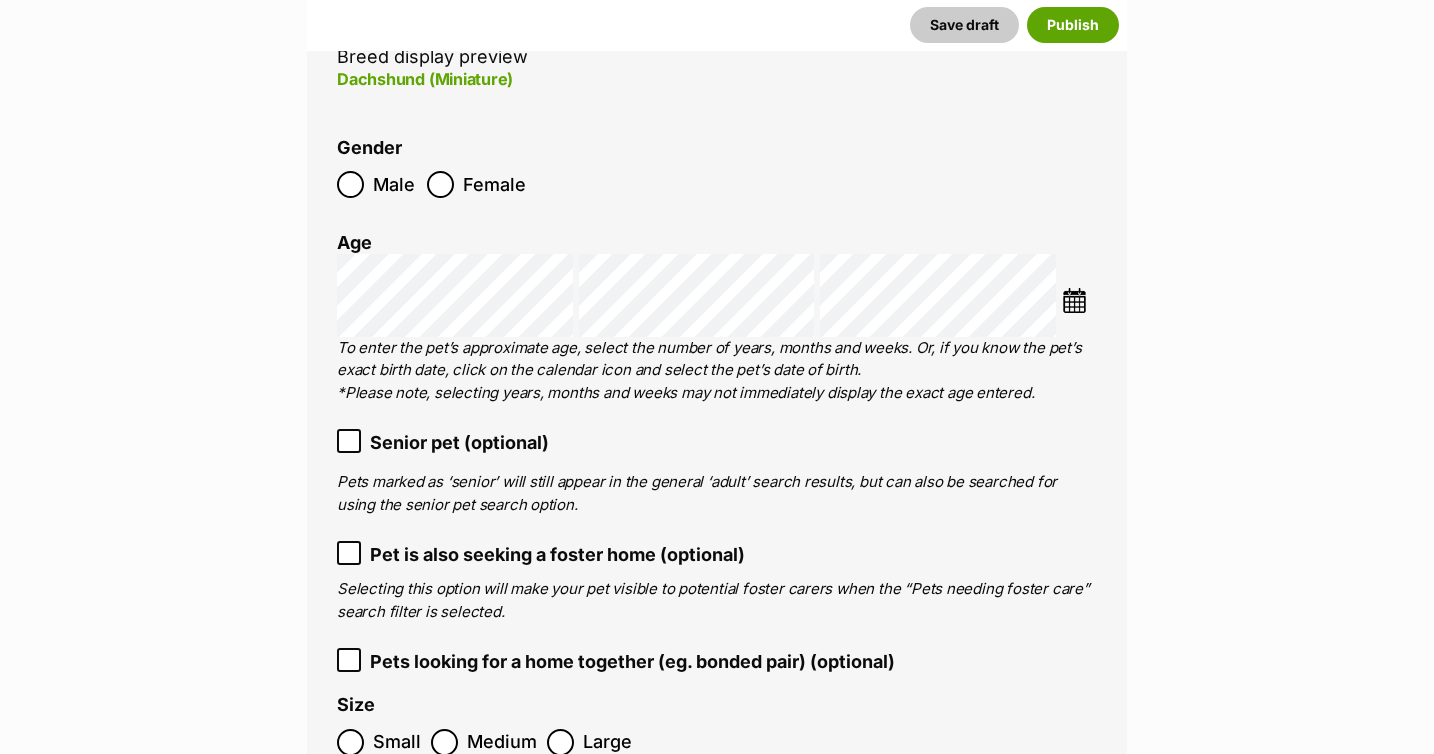 click on "Pet details
Breed(s)
Dachshund (Miniature) Affenpinscher
Afghan Hound
Airedale Terrier
Akita
Akita (Japanese)
Alaskan Husky
Alaskan Malamute
American Bulldog
American Eskimo Dog
American Foxhound
American Hairless Terrier
American Staffordshire Terrier
Anatolian Shepherd Dog
Australasian Bosdog
Australian Bulldog
Australian Cattle Dog
Australian Cobberdog
Australian Kelpie
Australian Koolie
Australian Shepherd
Australian Silky Terrier
Australian Stumpy Tail Cattle Dog
Australian Terrier
Azawakh
Basenji
Basset Fauve de Bretagne
Basset Hound
Beagle
Bearded Collie
Beauceron (Berger de Beauce)
Bedlington Terrier
Belgian Malinois
Belgian Shepherd Dog
Belgian Shepherd Dog (Groenendael)
Belgian Shepherd Dog (Laekenois)
Belgian Shepherd Dog (Malinois)
Belgian Shepherd Dog (Tervueren)
Bergamasco Shepherd Dog
Bernese Mountain Dog
Bichon Frise
Biewer Terrier
Black and Tan Coonhound
Bloodhound
Bluetick Coonhound
Boerboel" at bounding box center (717, 356) 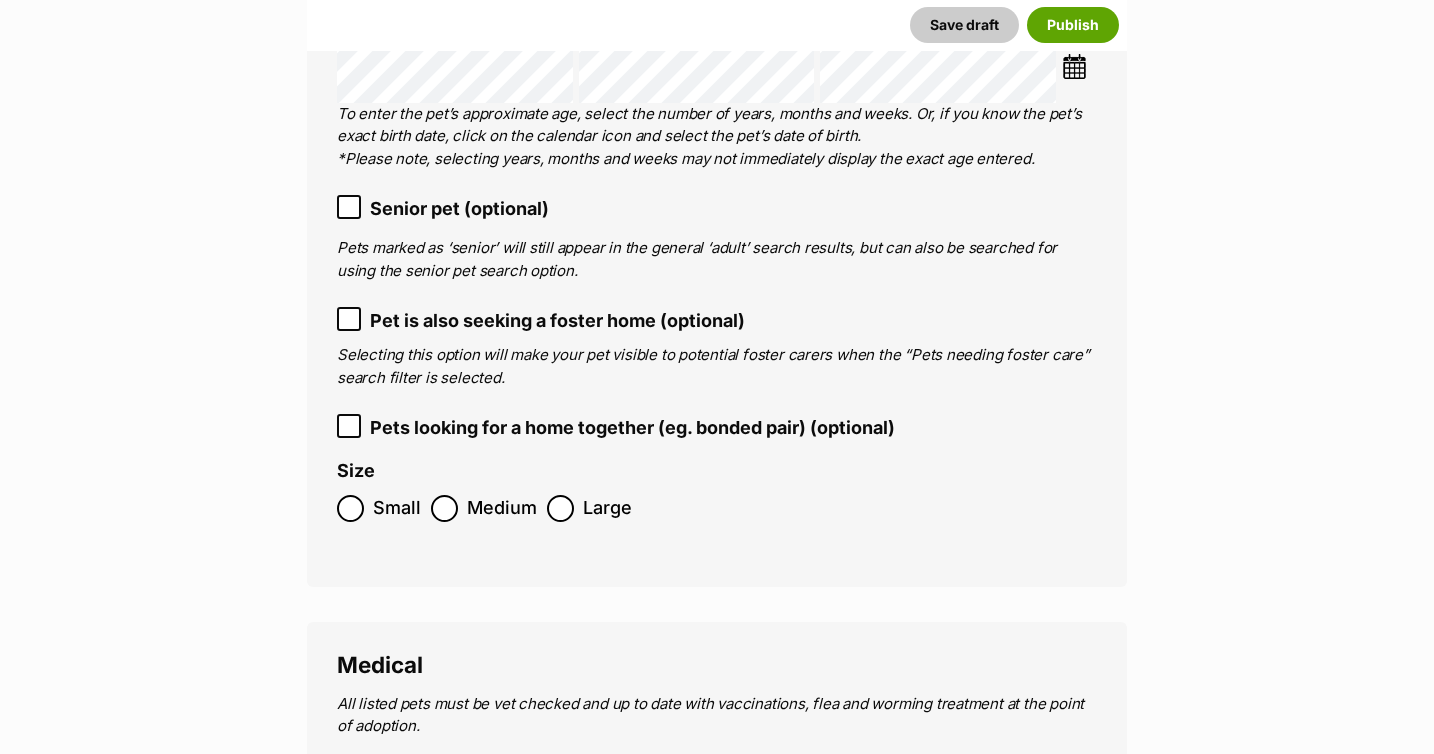 scroll, scrollTop: 3160, scrollLeft: 0, axis: vertical 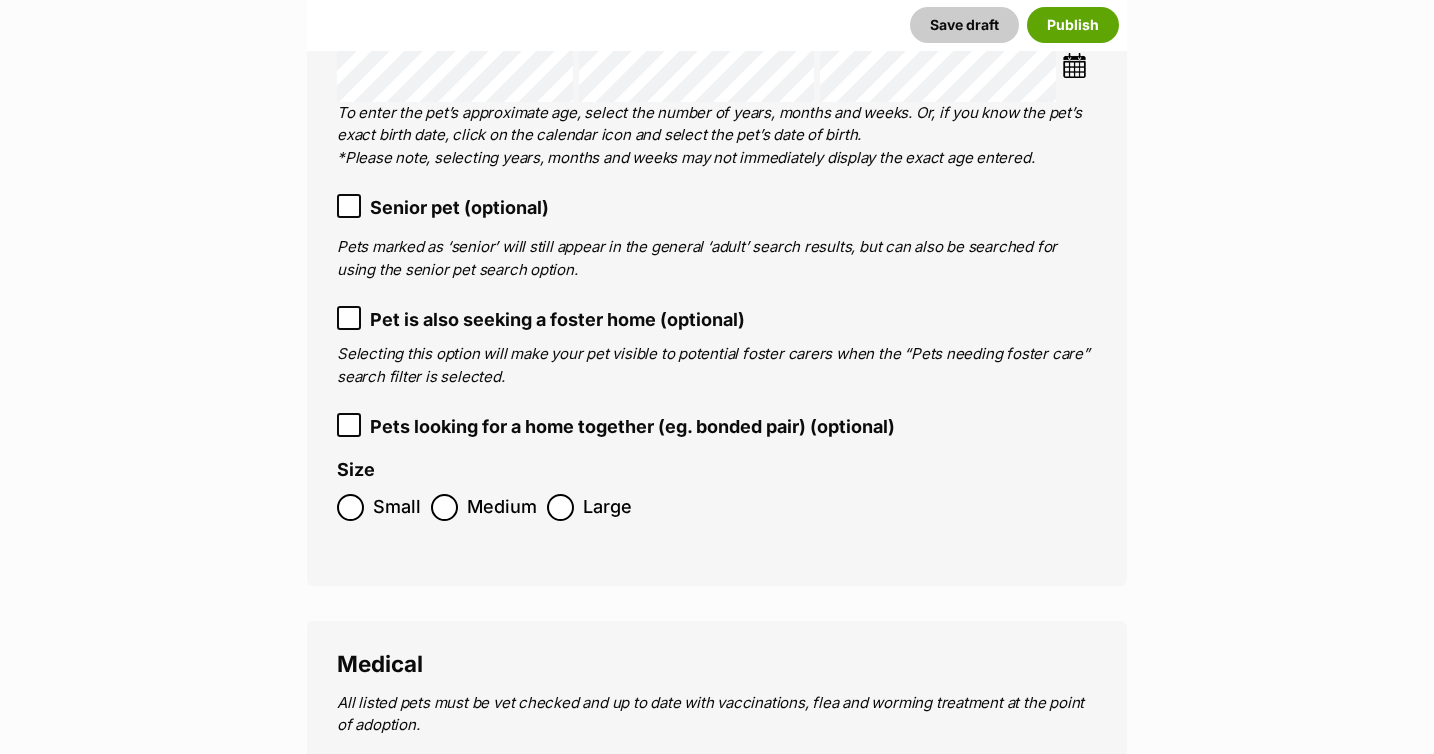 click on "Small" at bounding box center [379, 507] 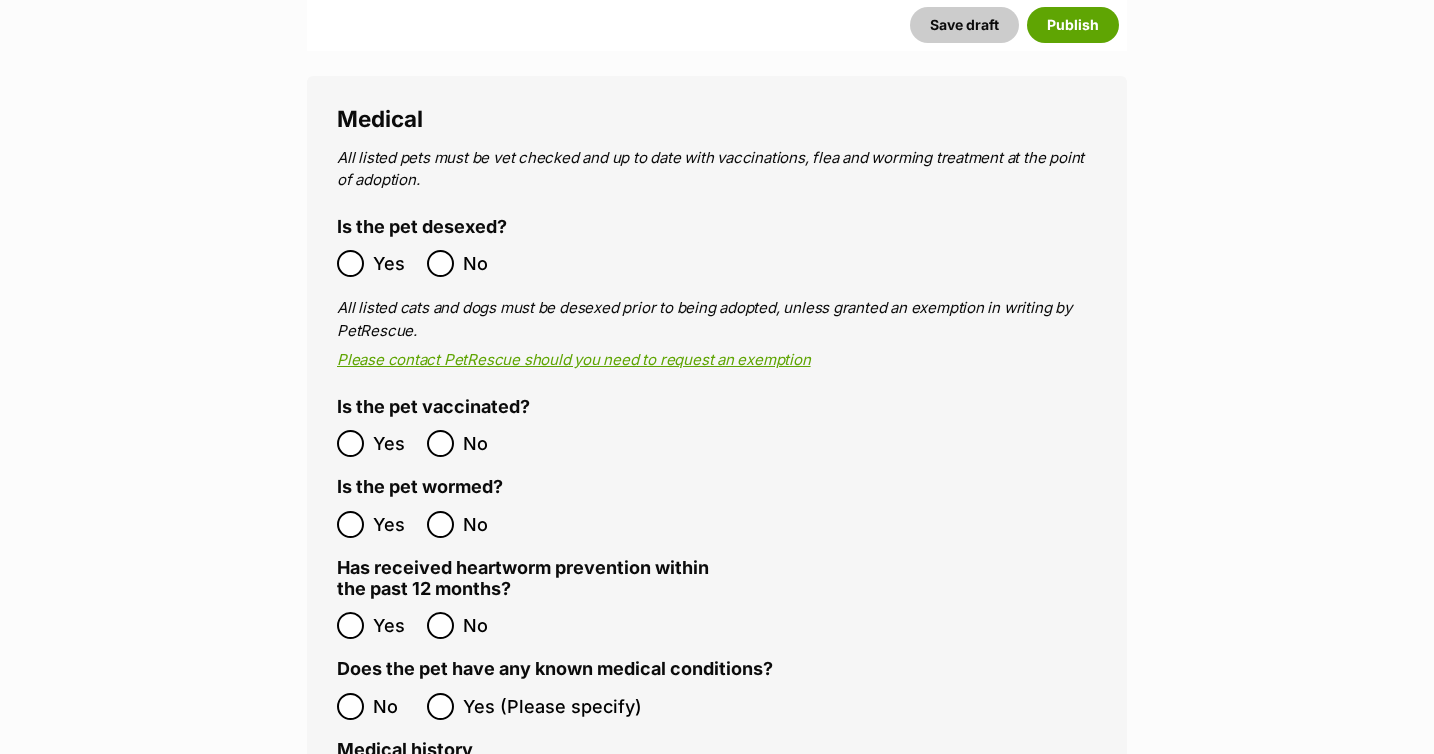 scroll, scrollTop: 3708, scrollLeft: 0, axis: vertical 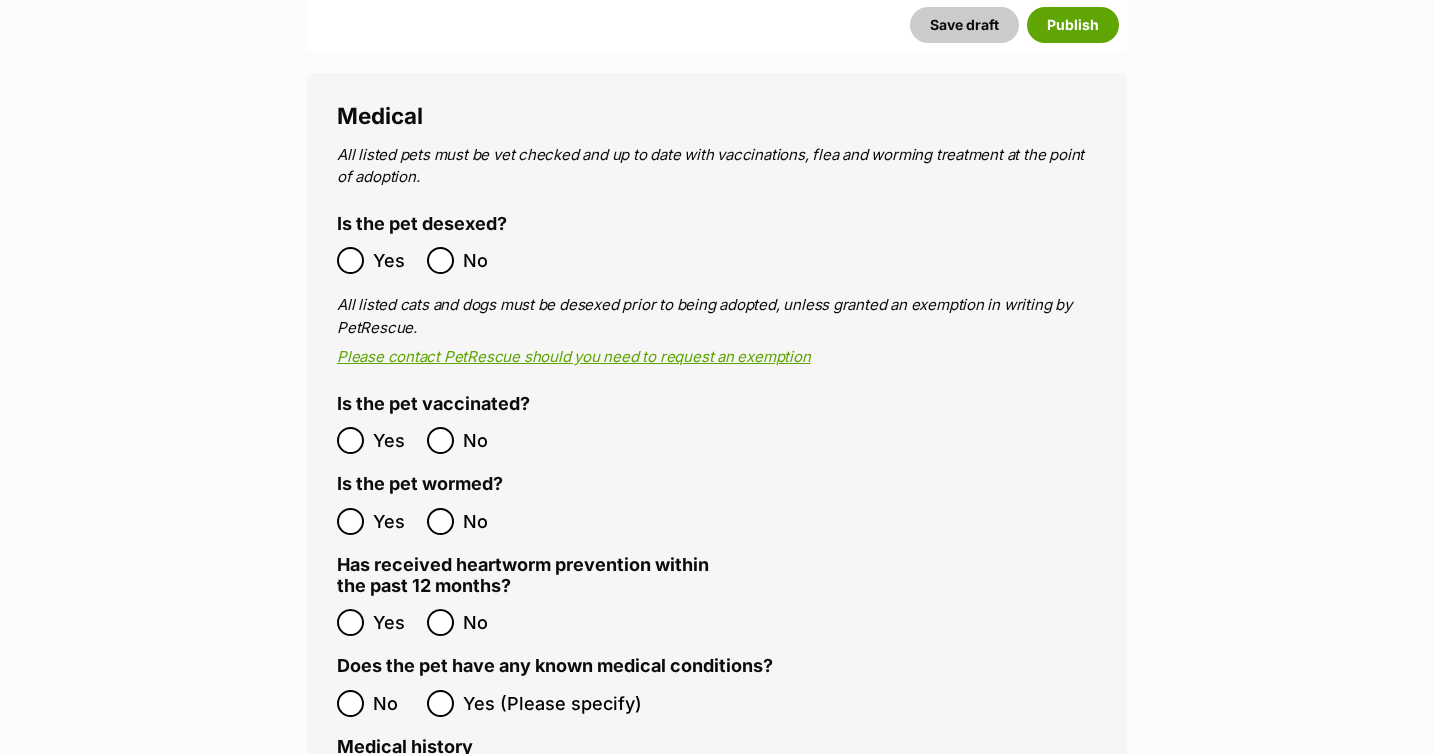 click on "Yes" at bounding box center [377, 440] 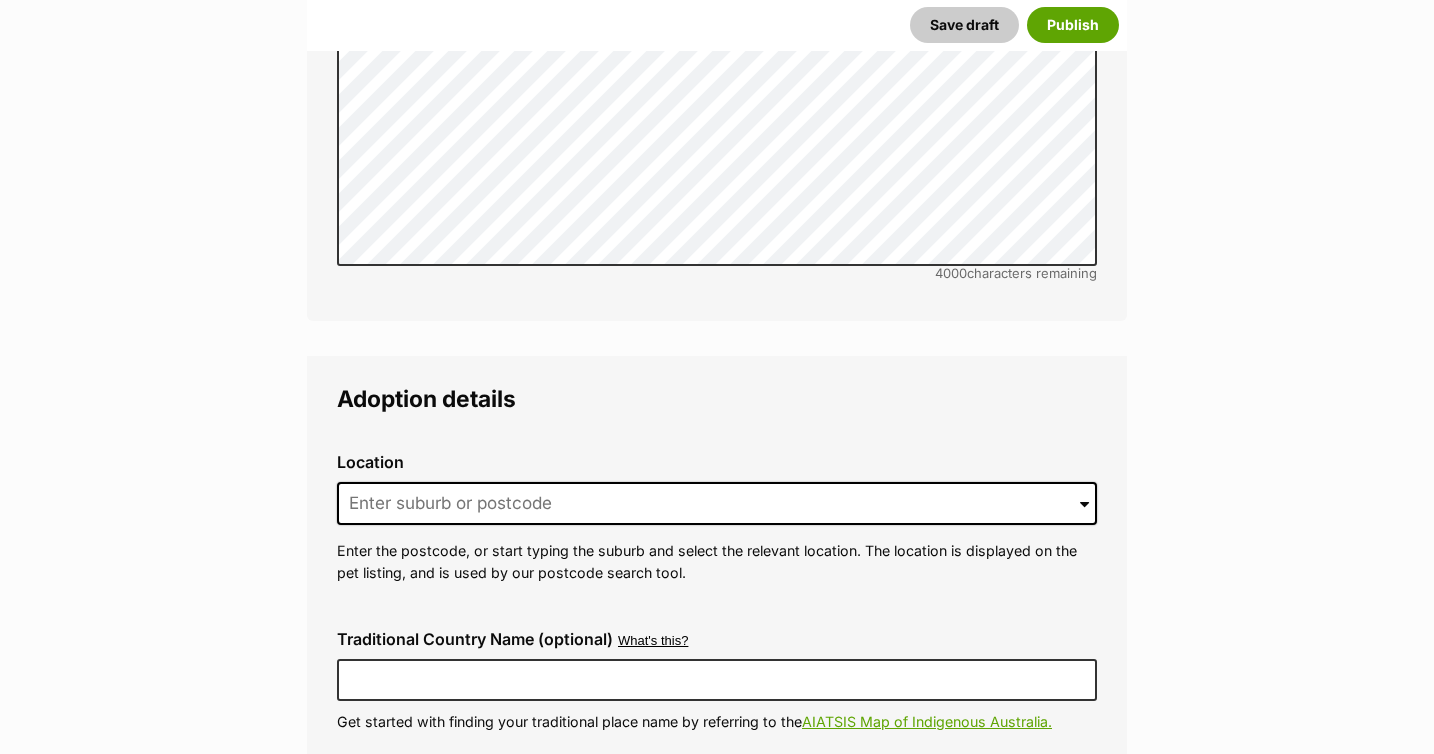scroll, scrollTop: 4748, scrollLeft: 0, axis: vertical 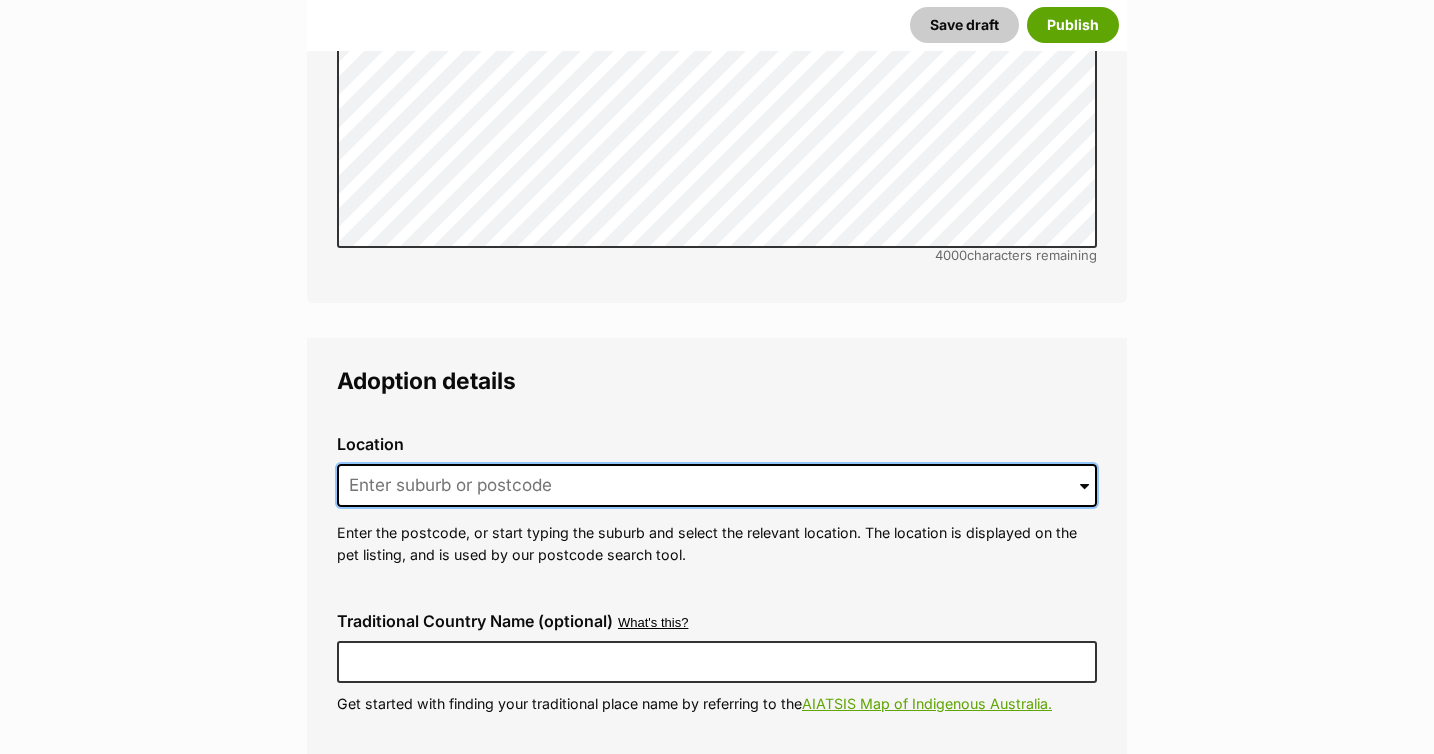click at bounding box center [717, 486] 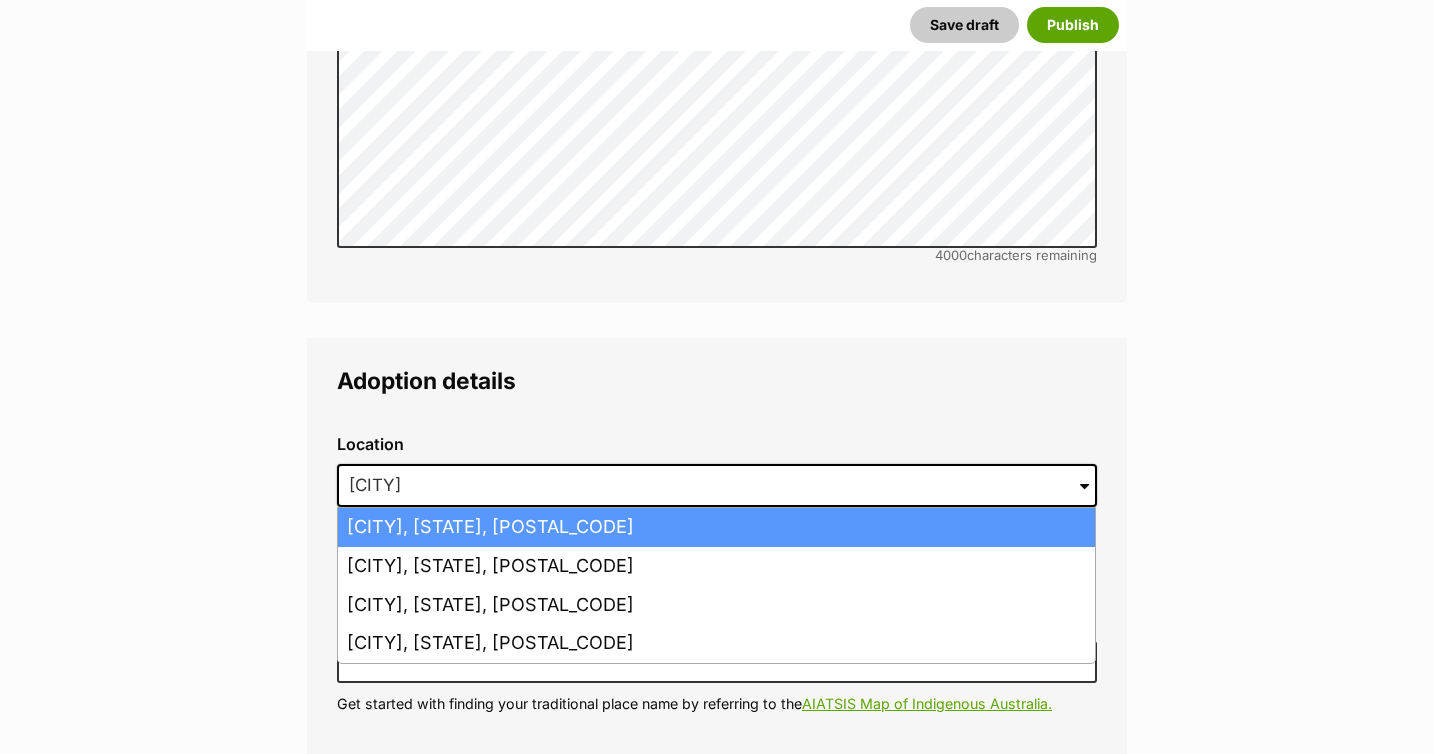 click on "Marrickville, New South Wales, 2204" at bounding box center [716, 527] 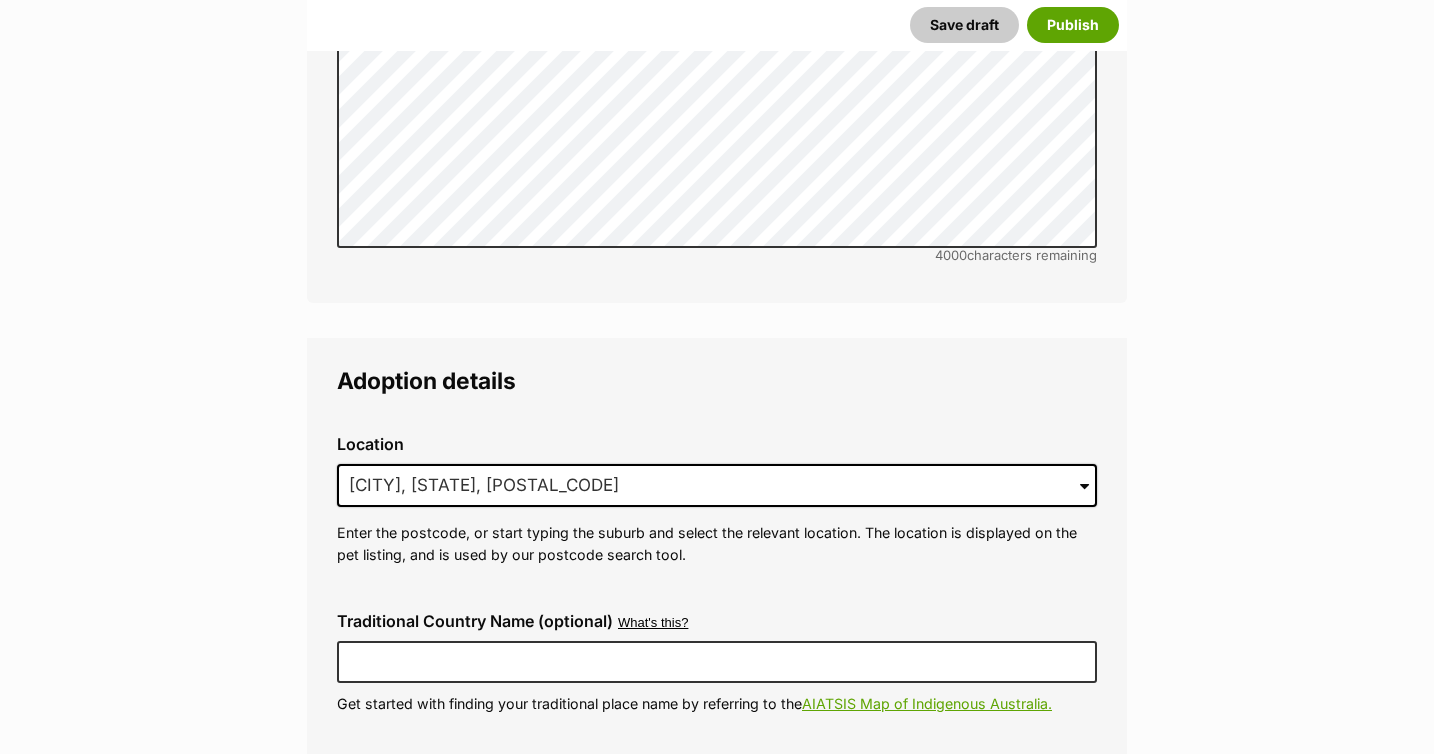 click on "New listing
Listing owner Choose an owner Lisa Brittain
The owner of the pet listing is able to edit the listing and manage enquiries with potential adopters. Note:
Group Admins
are also able to edit this pet listing and manage all it's enquiries.
Any time this pet receives new enquiries or messages from potential adopters, we'll also send you an email notification. Members can opt out of receiving these emails via their
notification settings .
About This Pet Name
Henlo there, it looks like you might be using the pet name field to indicate that this pet is now on hold - we recommend updating the status to on hold from the listing page instead!
Every pet deserves a name. If you don’t know the pet’s name, make one up! It can be something simple and sweet like ‘Fluffy’, or get creative and have some fun with it. A name helps potential adopters connect with the pet.
Species Dog
Best feature (optional)
Personality 6082  characters remaining" at bounding box center [717, -359] 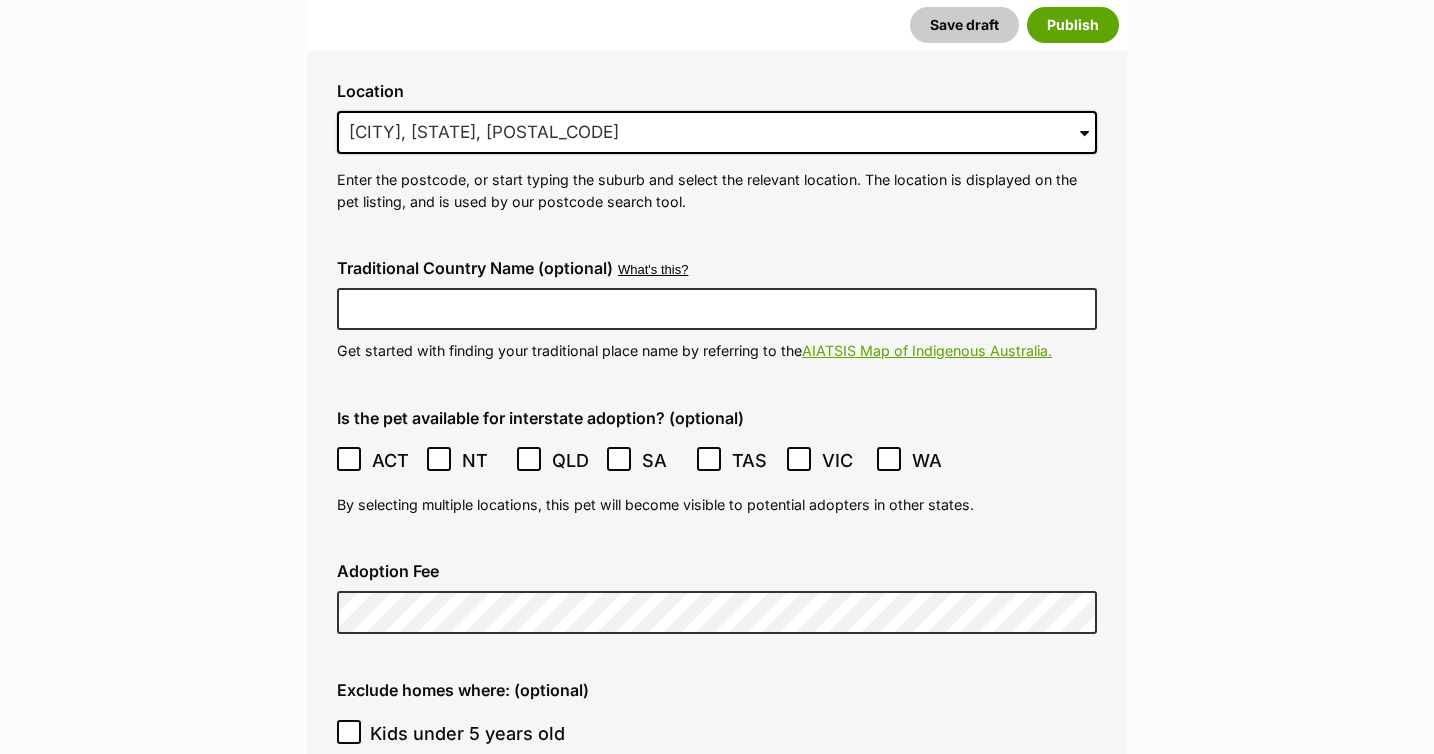 scroll, scrollTop: 5127, scrollLeft: 0, axis: vertical 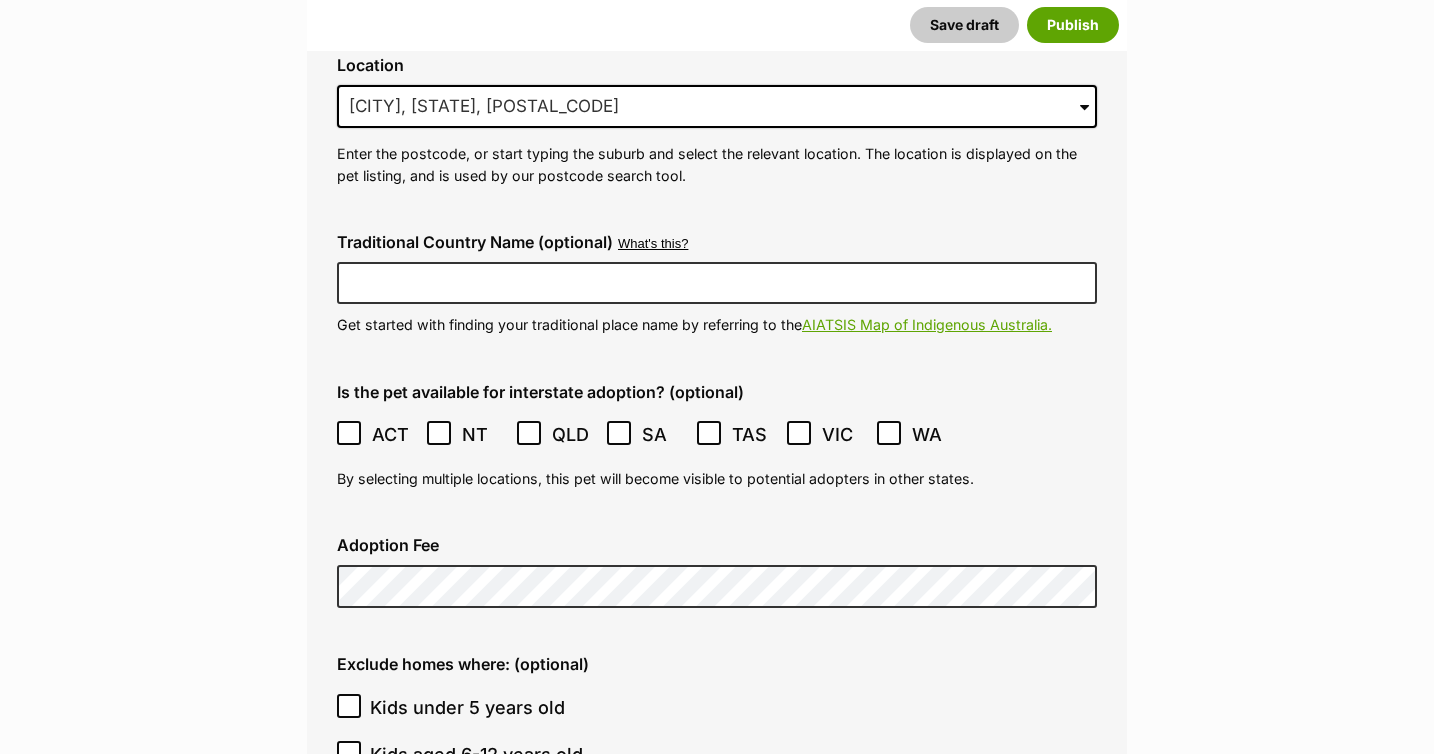 click 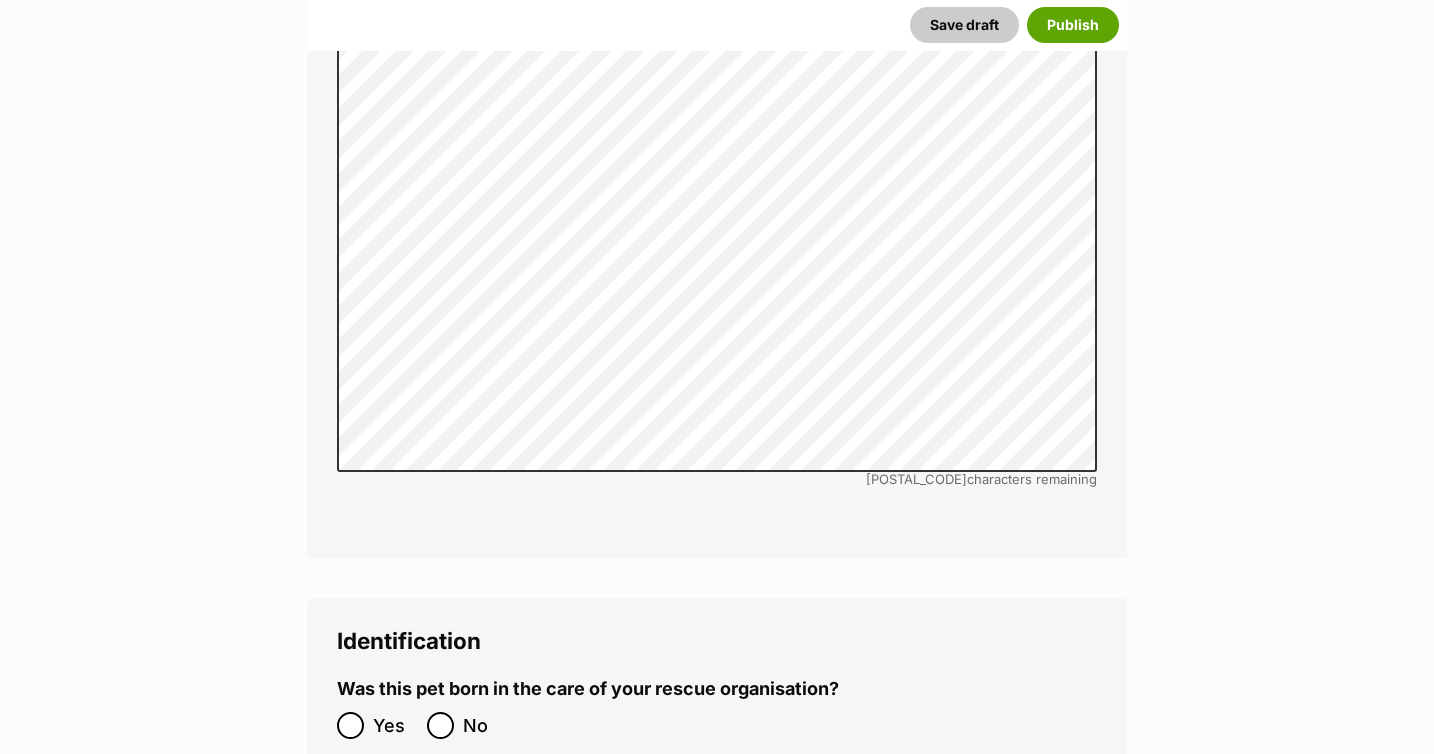 scroll, scrollTop: 6809, scrollLeft: 0, axis: vertical 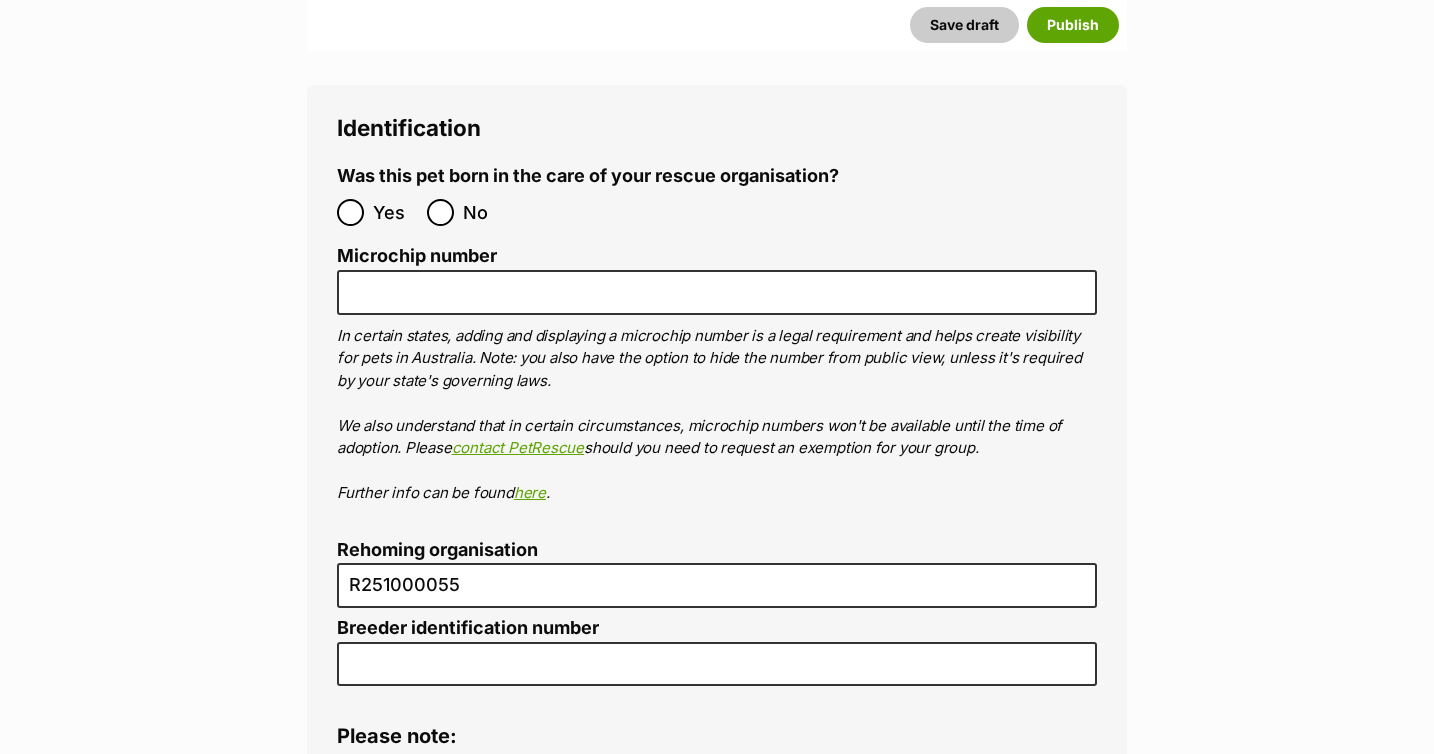 click on "Microchip number" at bounding box center [717, 256] 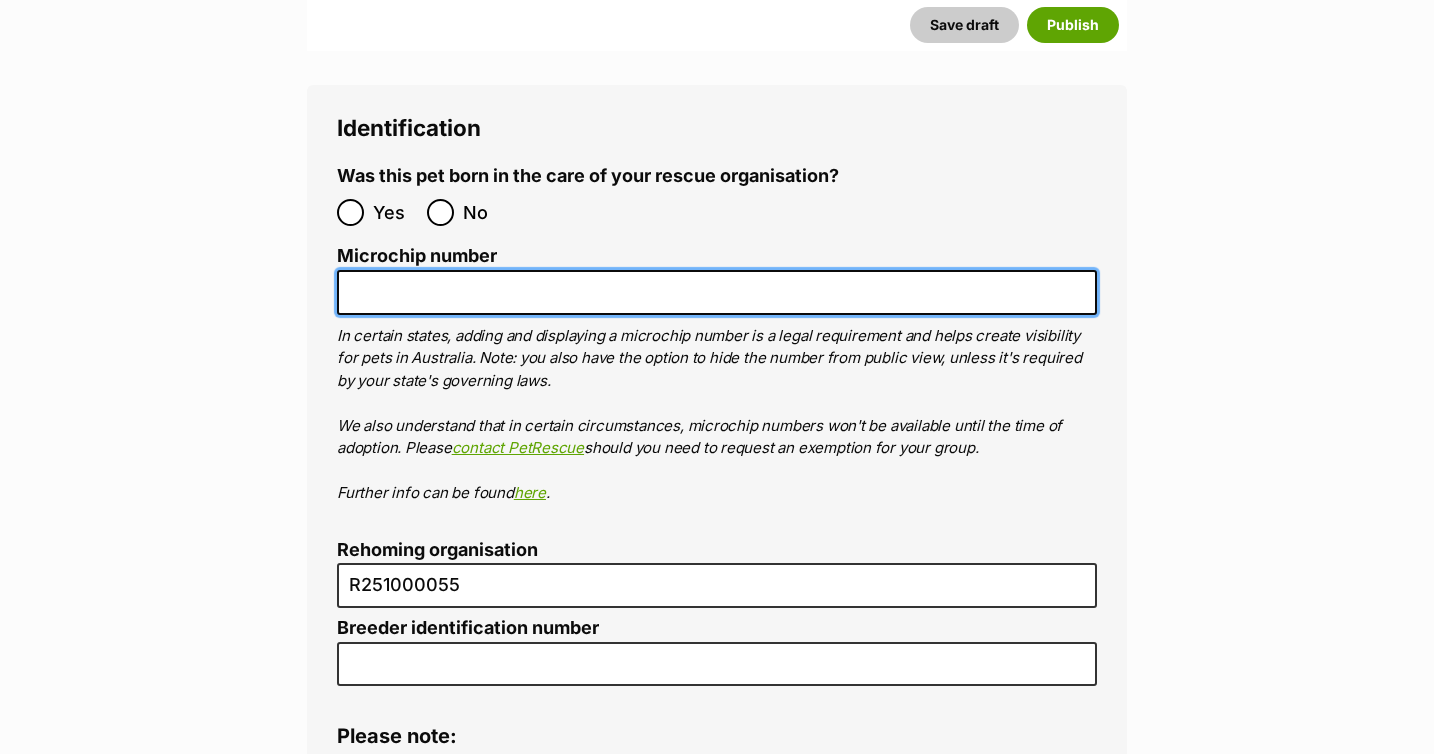 click on "Microchip number" at bounding box center [717, 292] 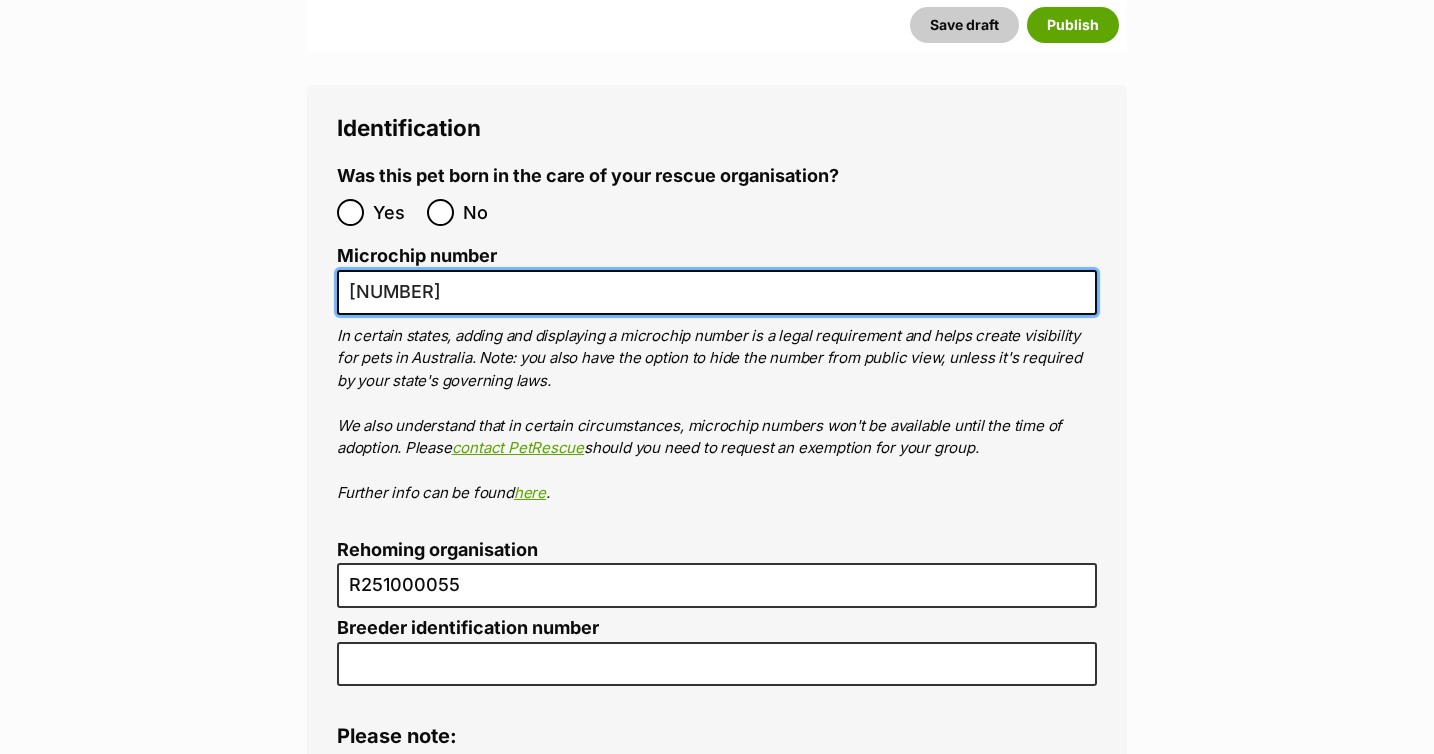 type on "953010002268914" 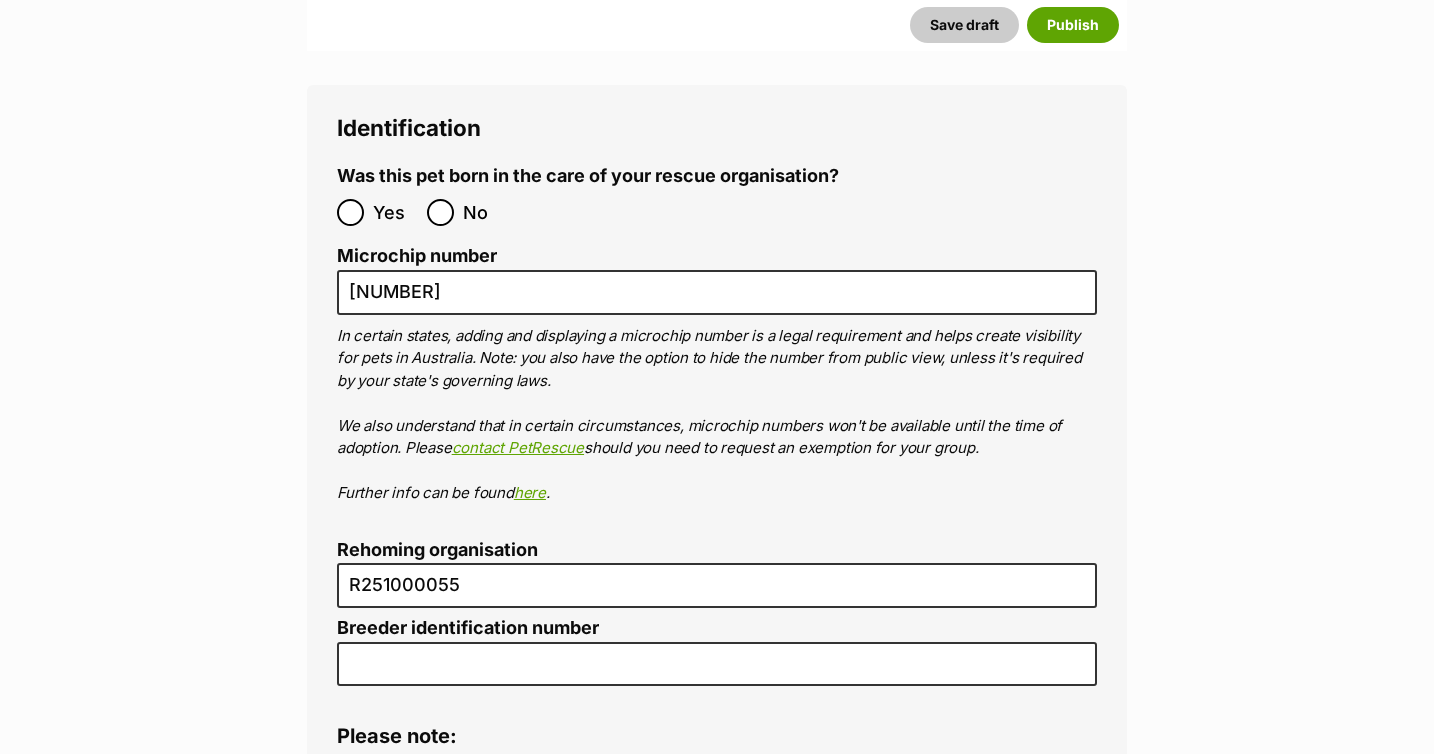 click on "Yes
No" at bounding box center [527, 212] 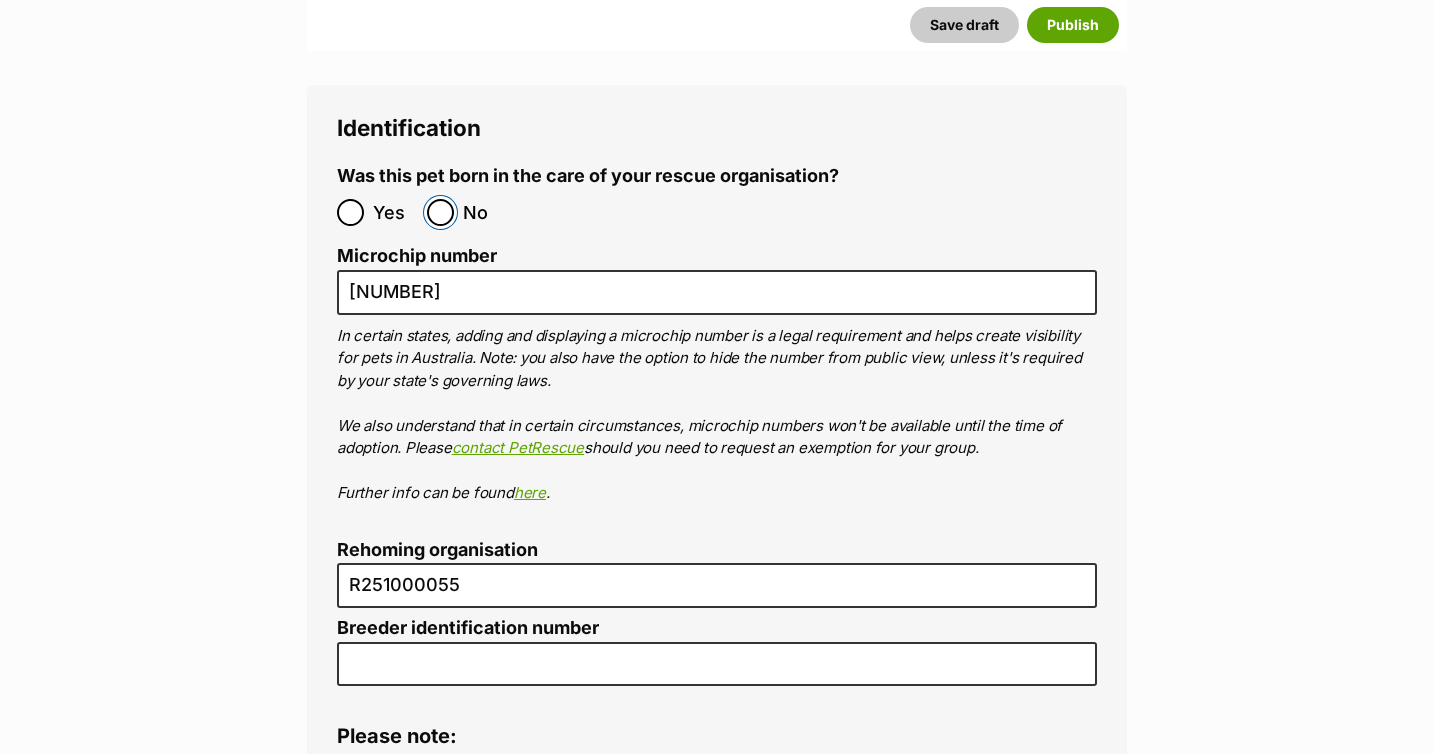 click on "No" at bounding box center (440, 212) 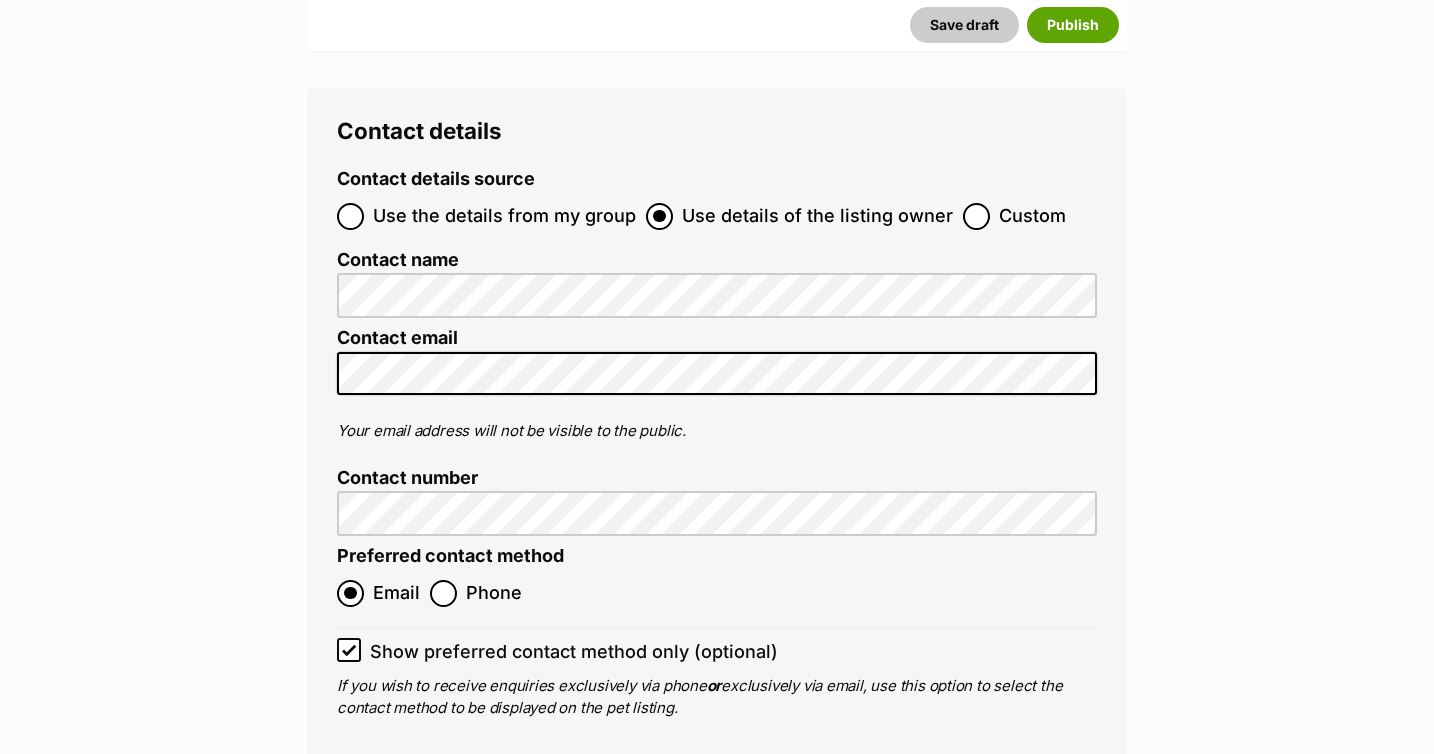 scroll, scrollTop: 7836, scrollLeft: 0, axis: vertical 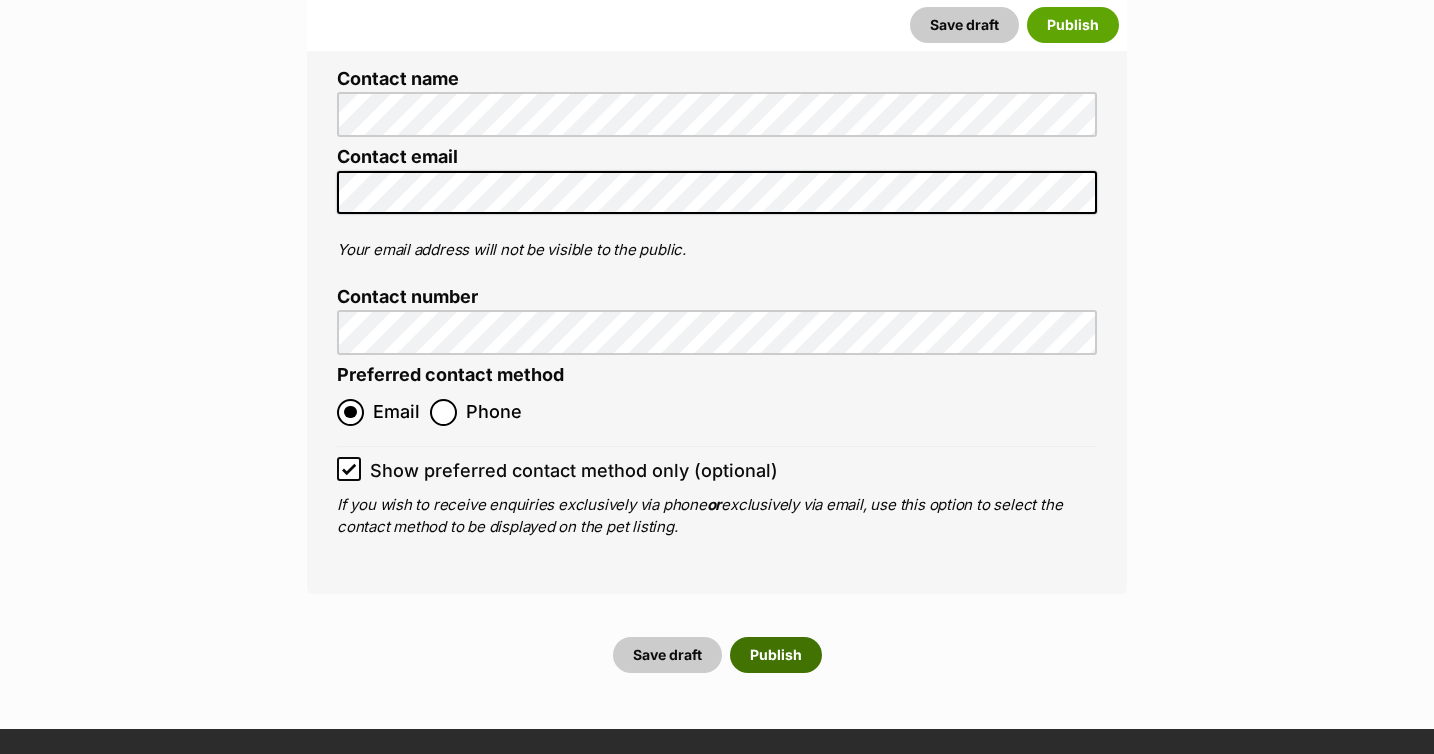 click on "Publish" at bounding box center (776, 655) 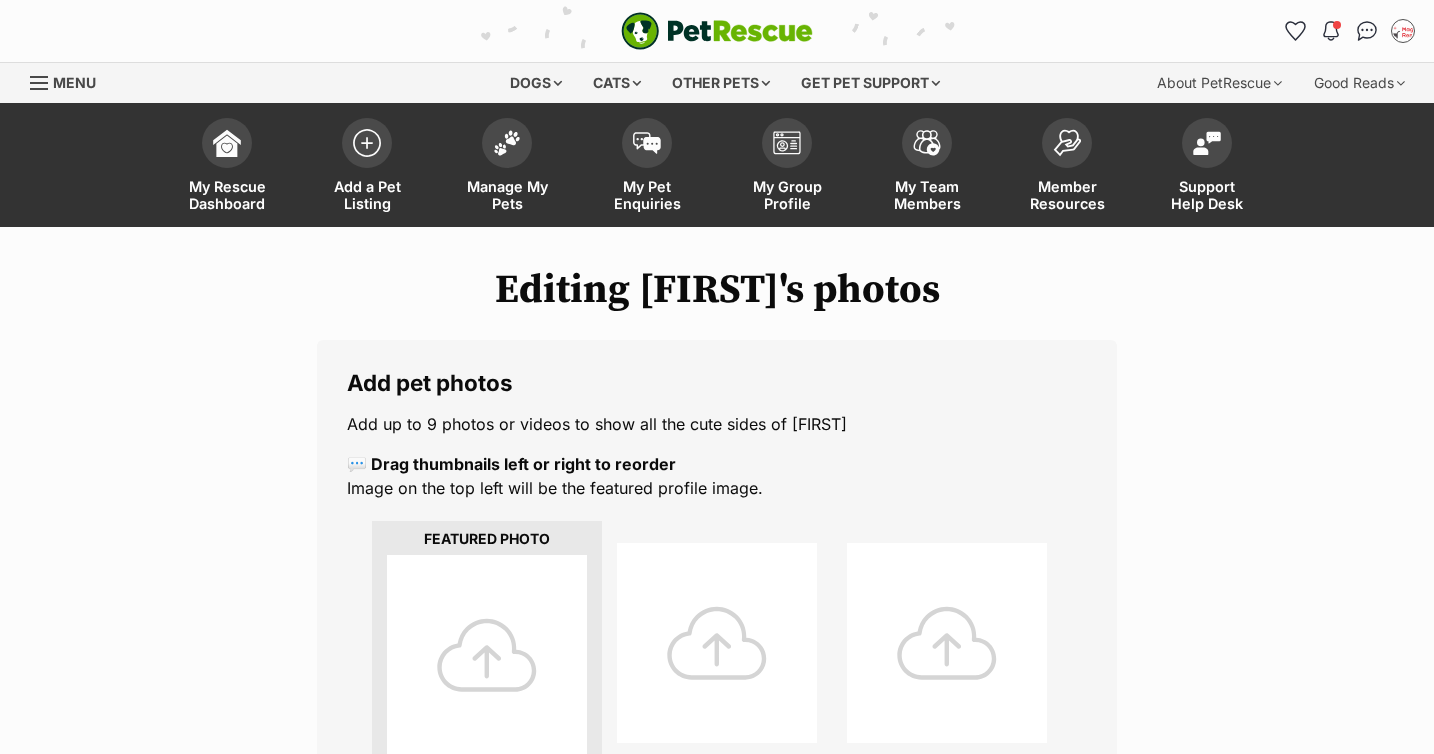 click at bounding box center (487, 655) 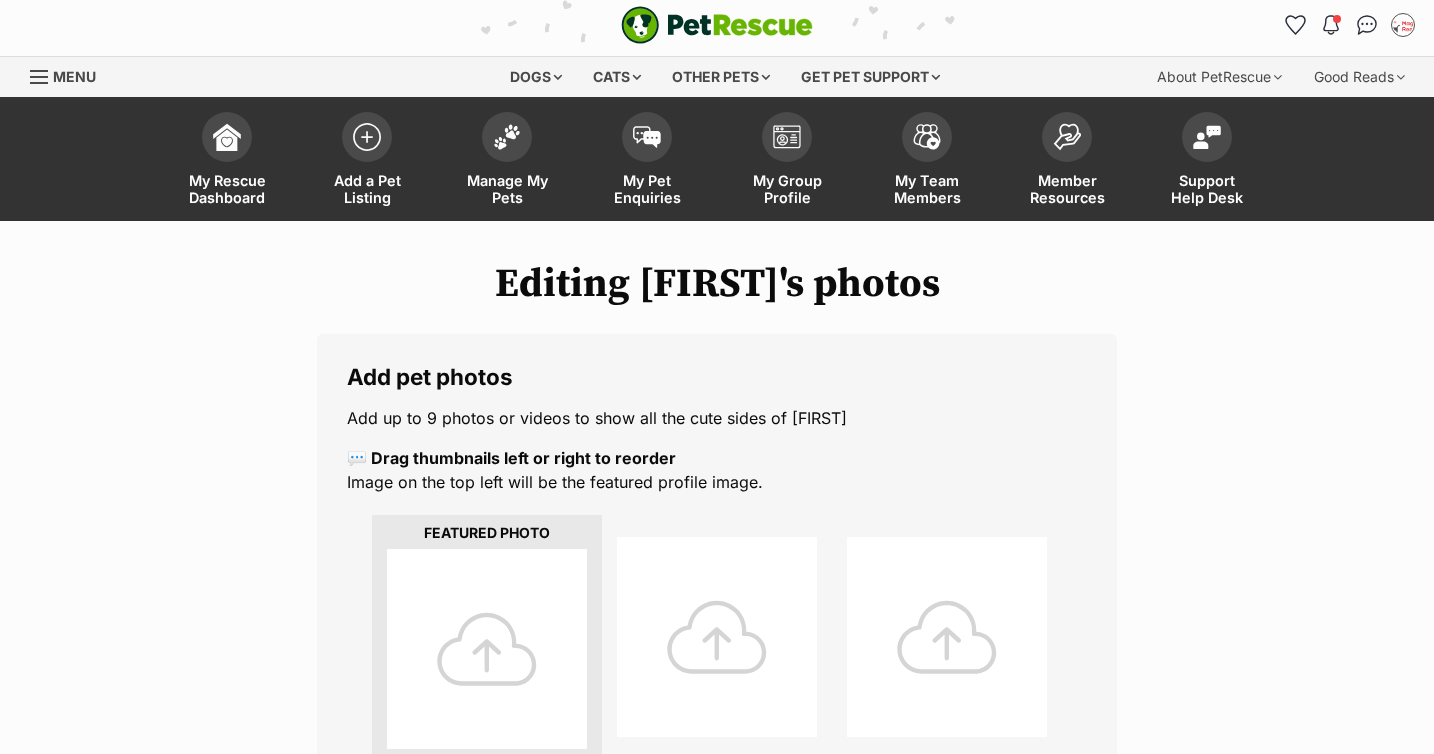 scroll, scrollTop: 0, scrollLeft: 0, axis: both 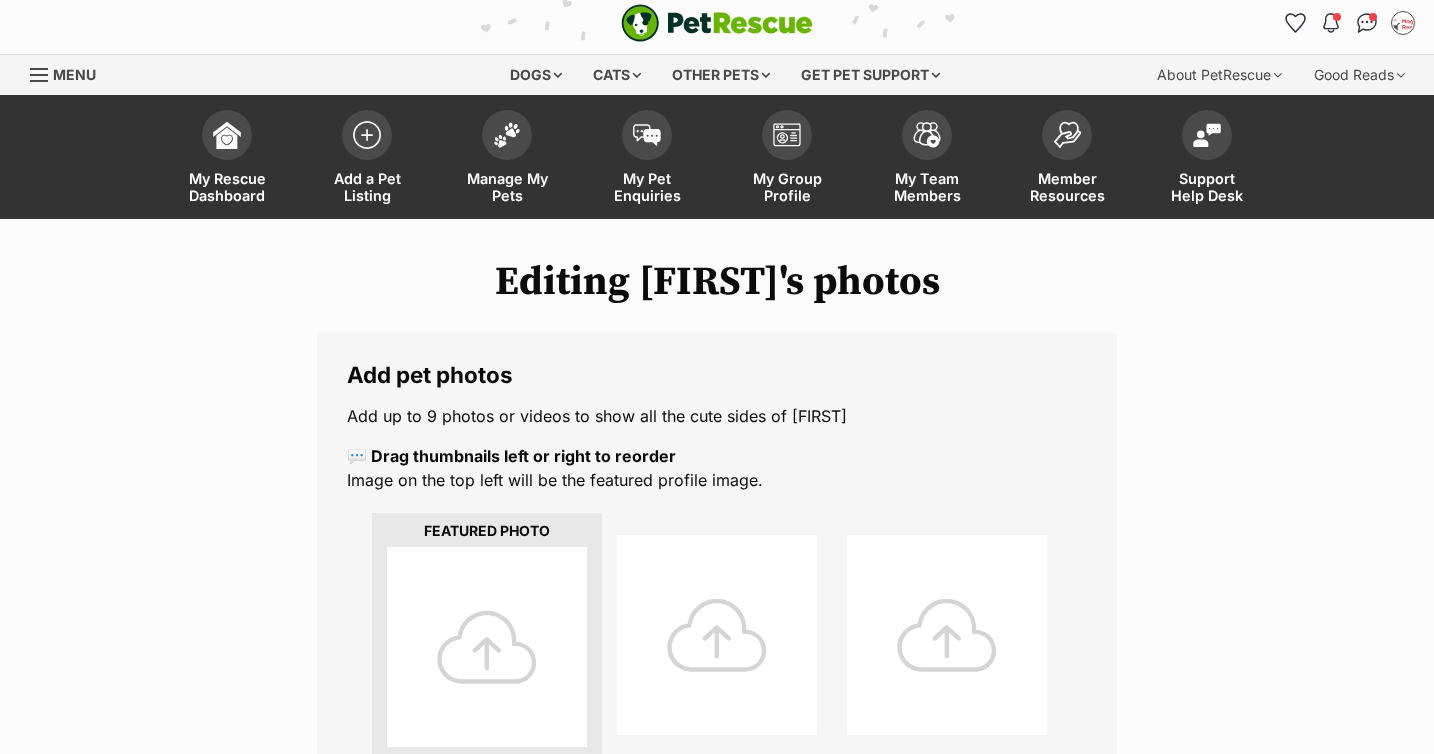 click at bounding box center (487, 647) 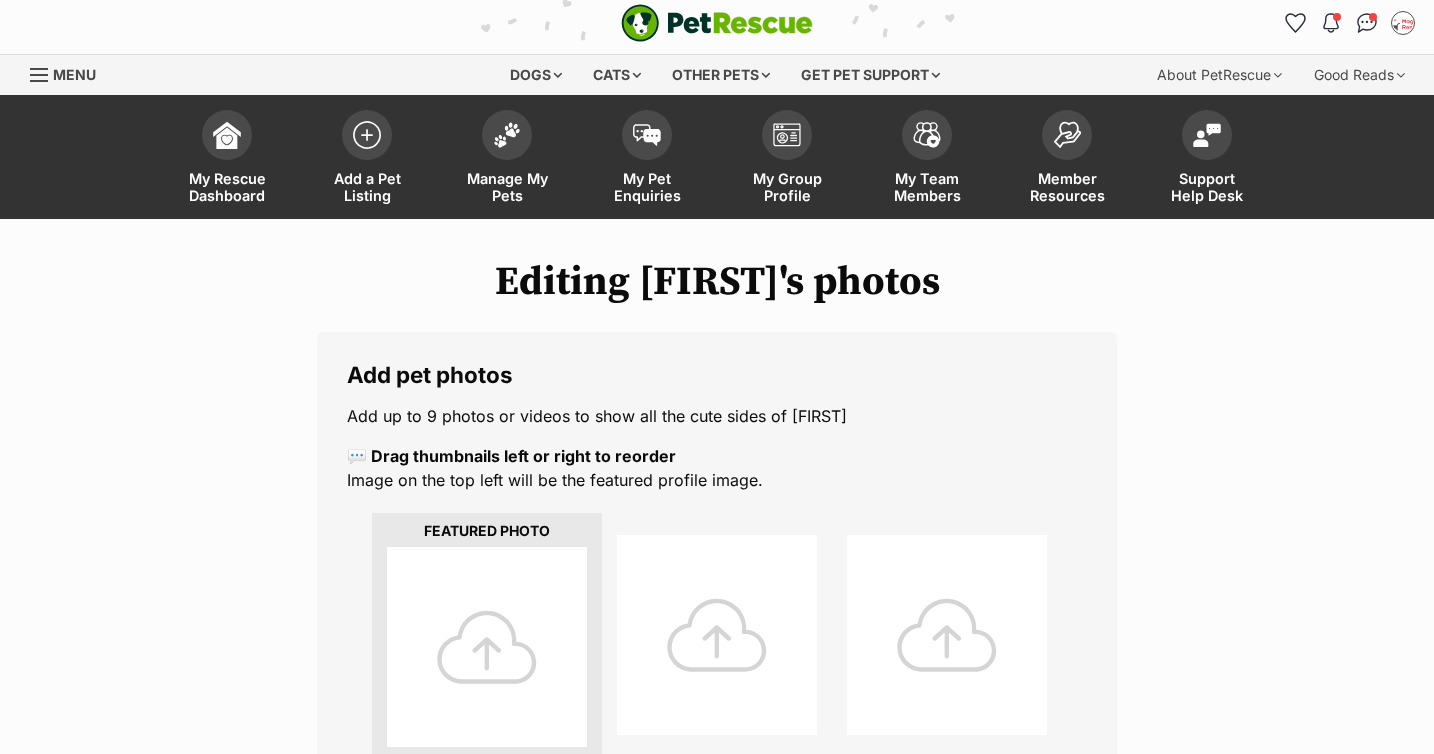 click at bounding box center [487, 647] 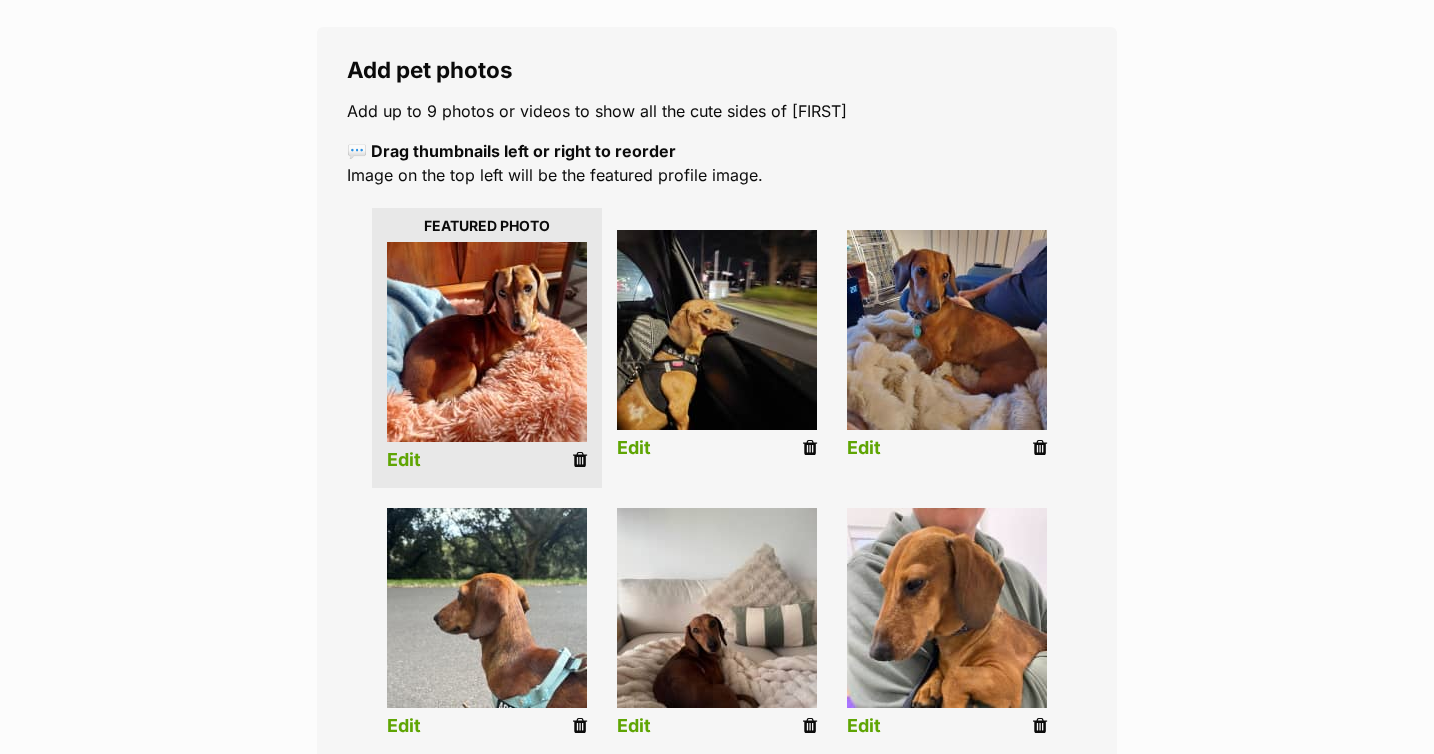 scroll, scrollTop: 681, scrollLeft: 0, axis: vertical 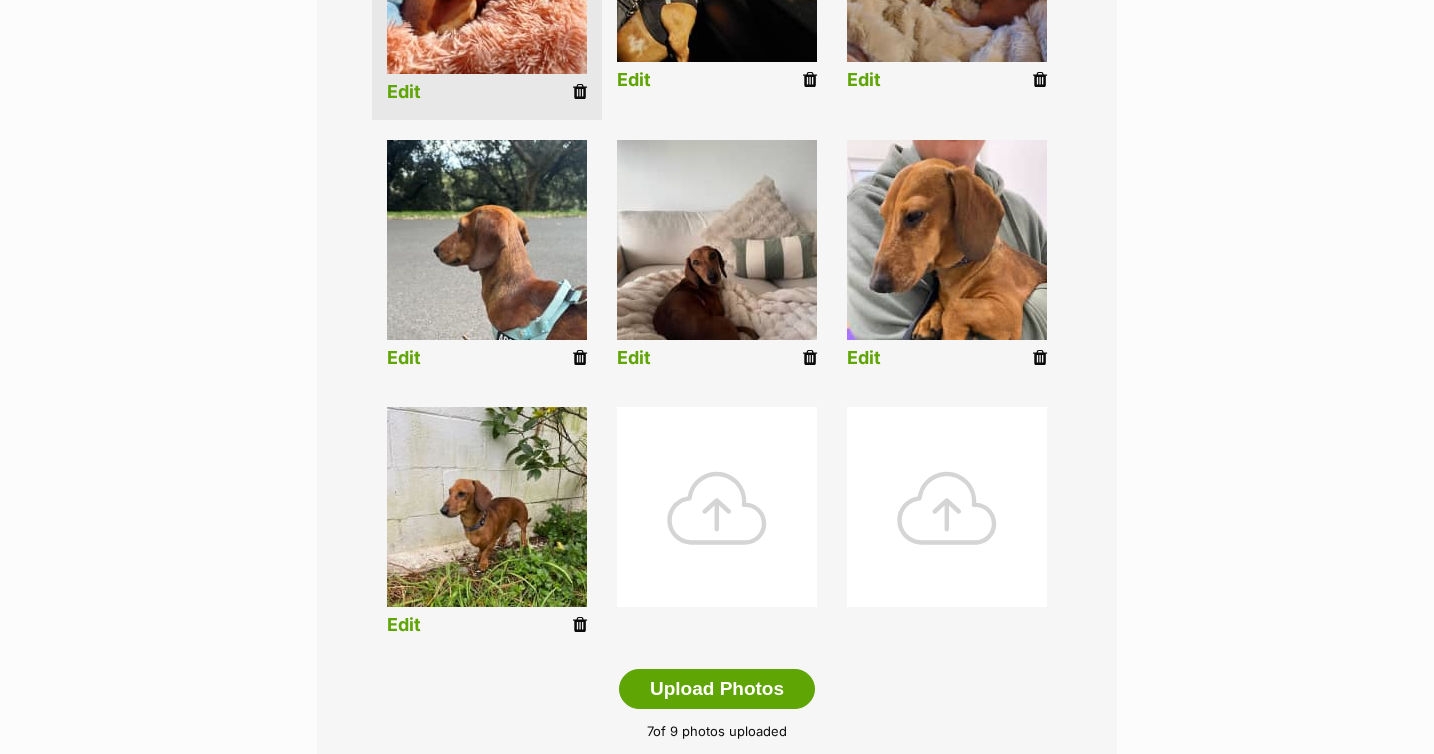 click on "Edit" at bounding box center (634, 358) 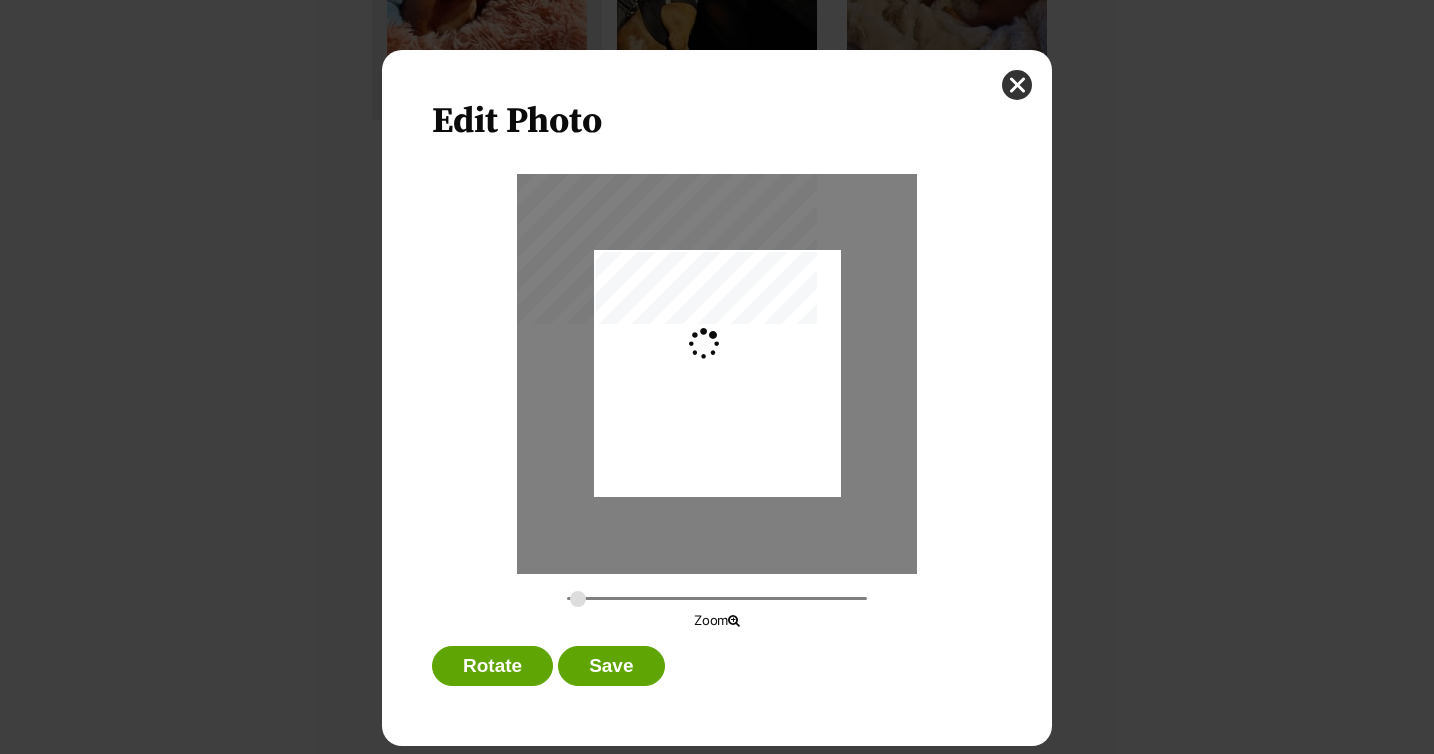 scroll, scrollTop: 0, scrollLeft: 0, axis: both 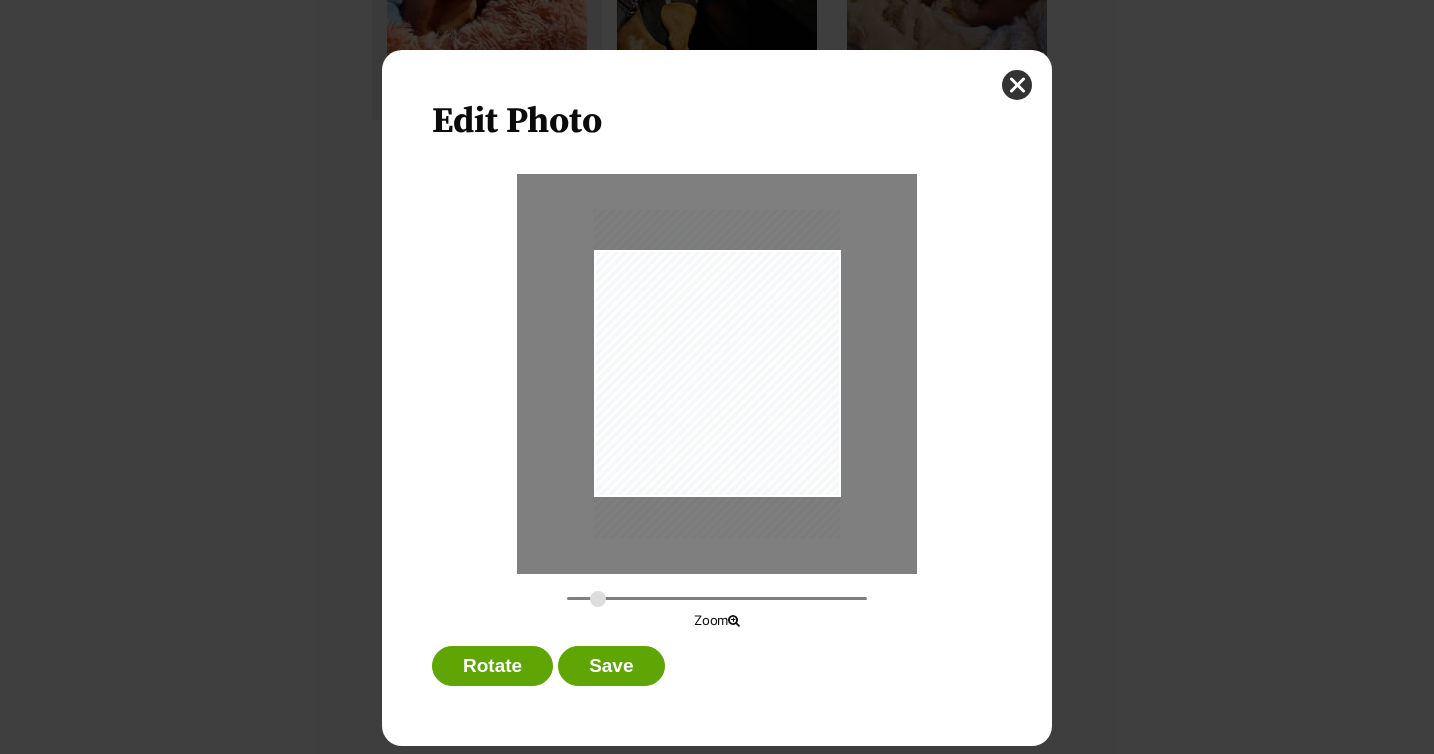 type on "0.3735" 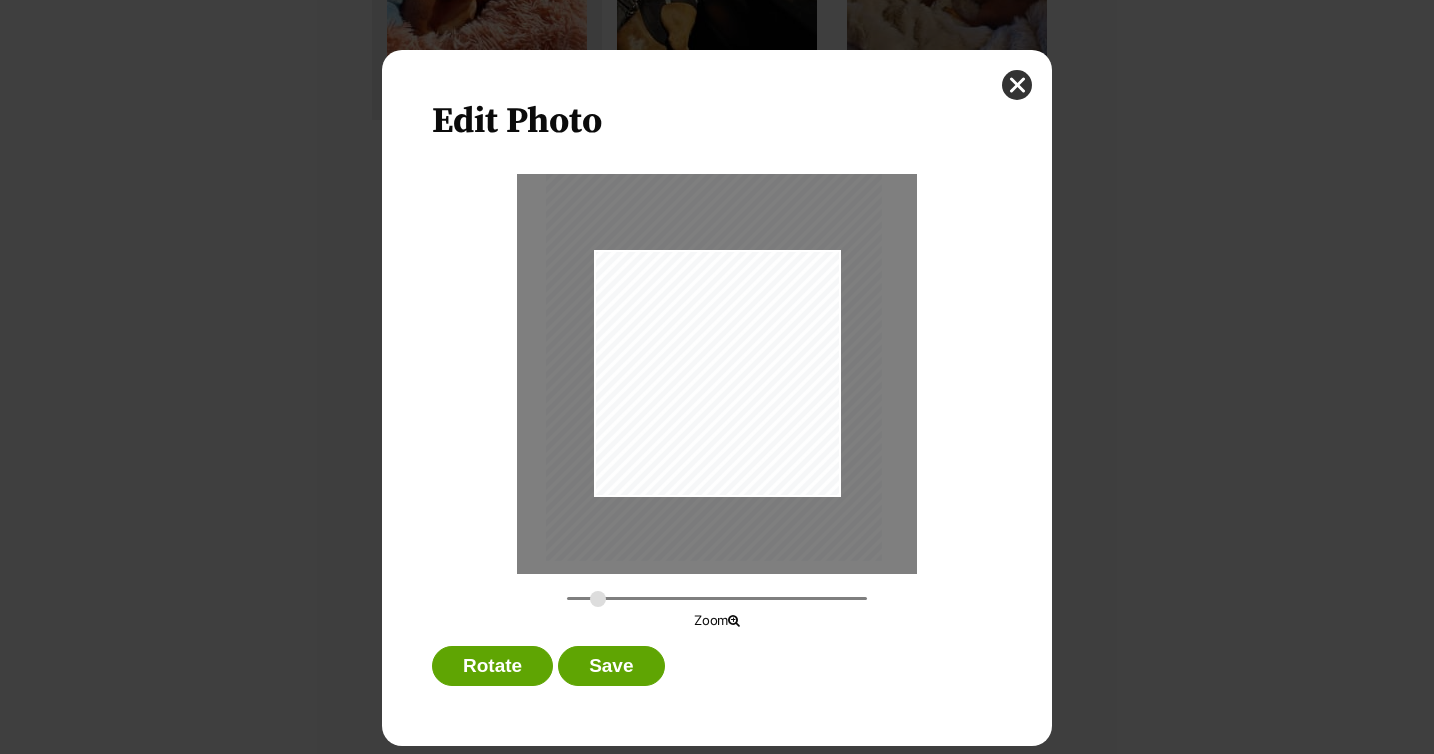 drag, startPoint x: 695, startPoint y: 389, endPoint x: 692, endPoint y: 350, distance: 39.115215 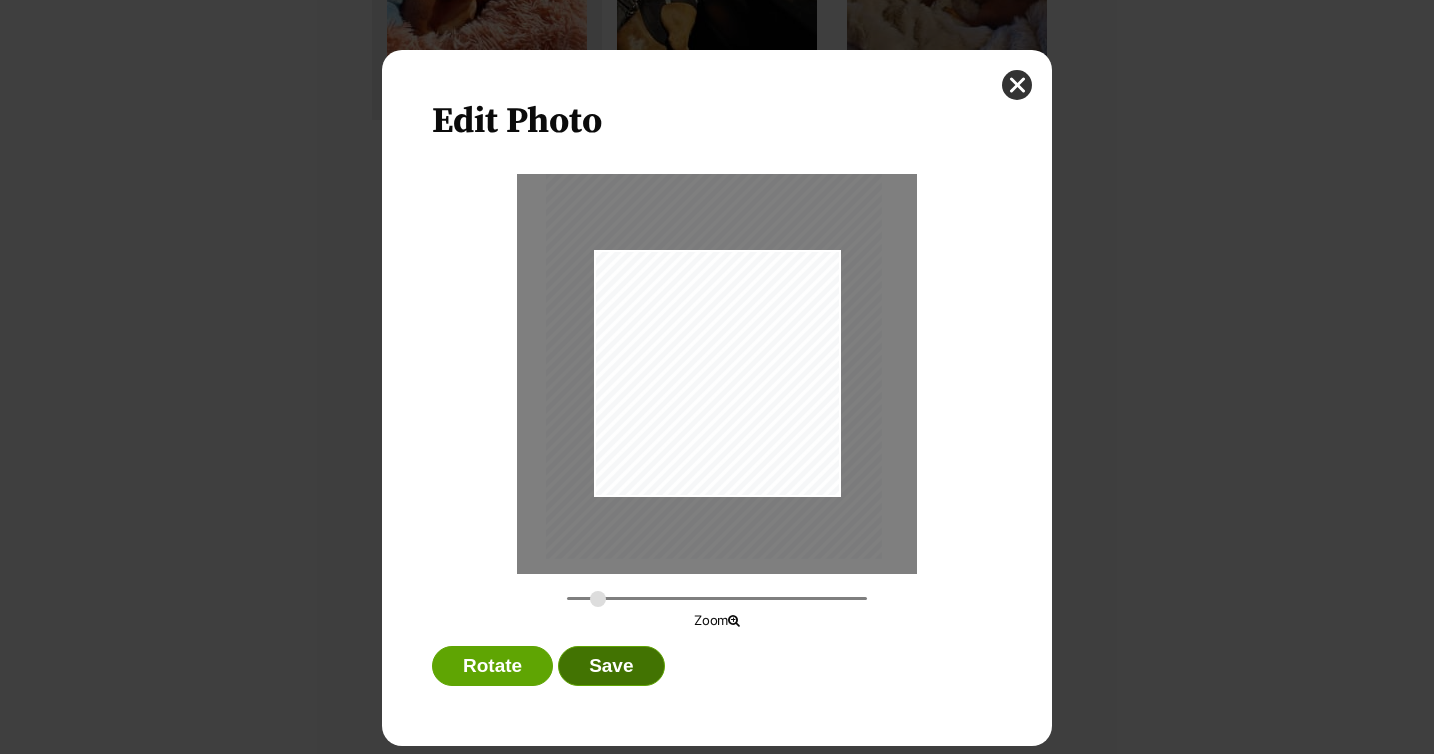 click on "Save" at bounding box center (611, 666) 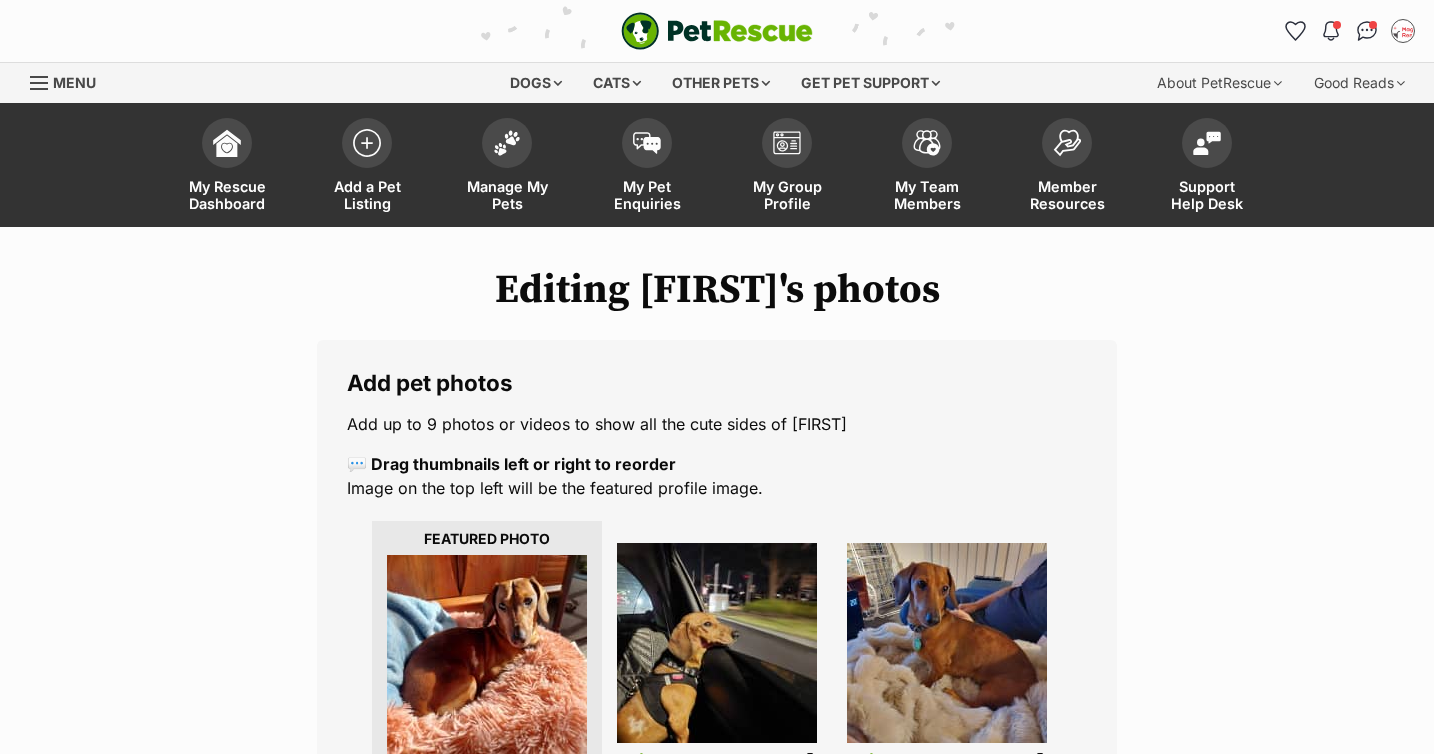 scroll, scrollTop: 681, scrollLeft: 0, axis: vertical 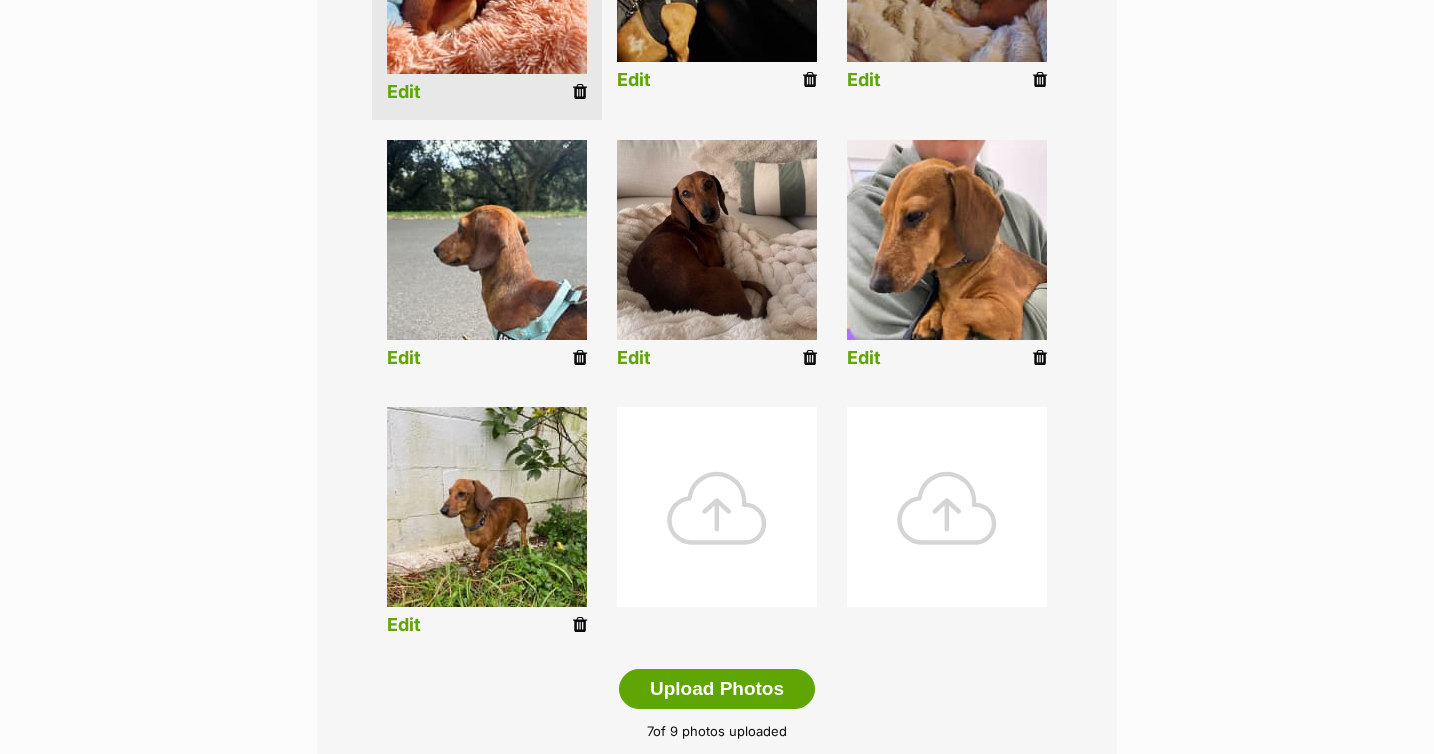click on "Edit" at bounding box center [404, 358] 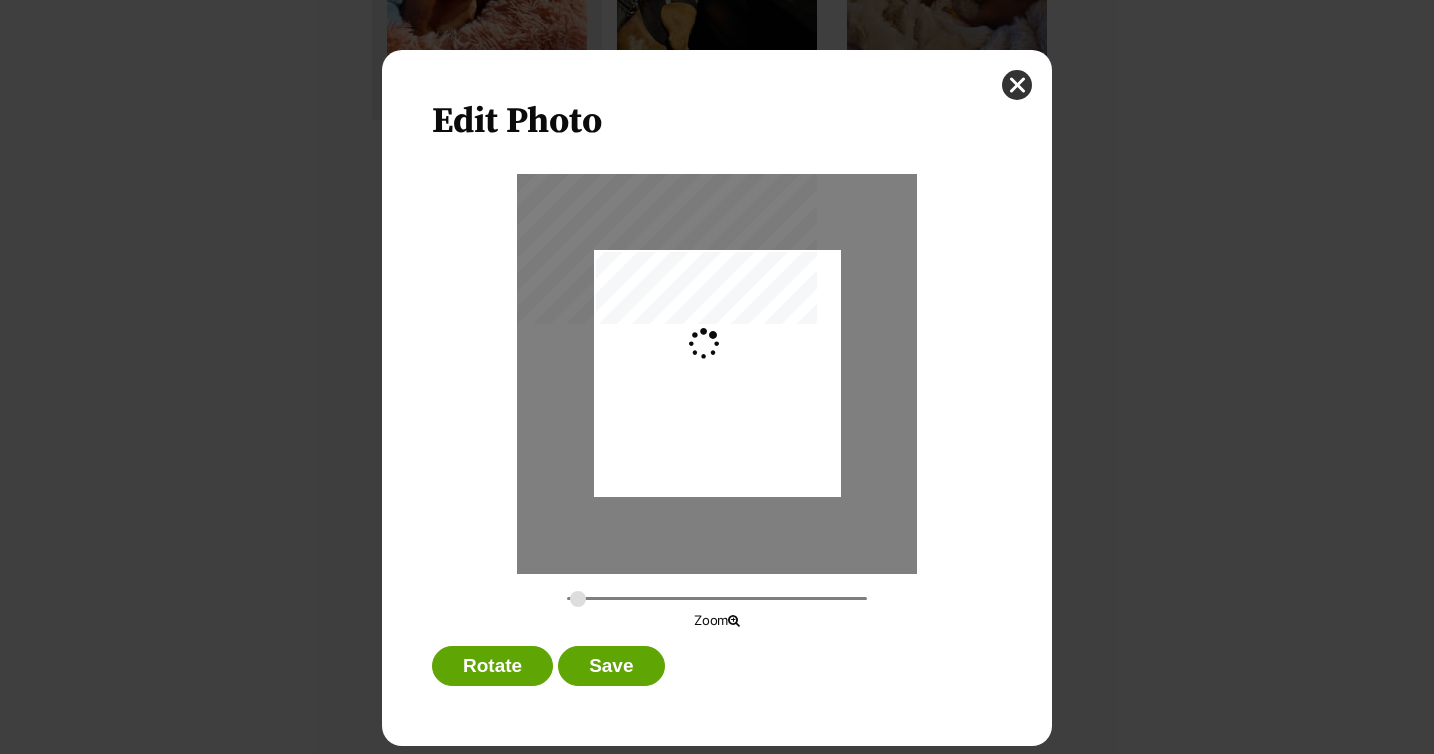 scroll, scrollTop: 0, scrollLeft: 0, axis: both 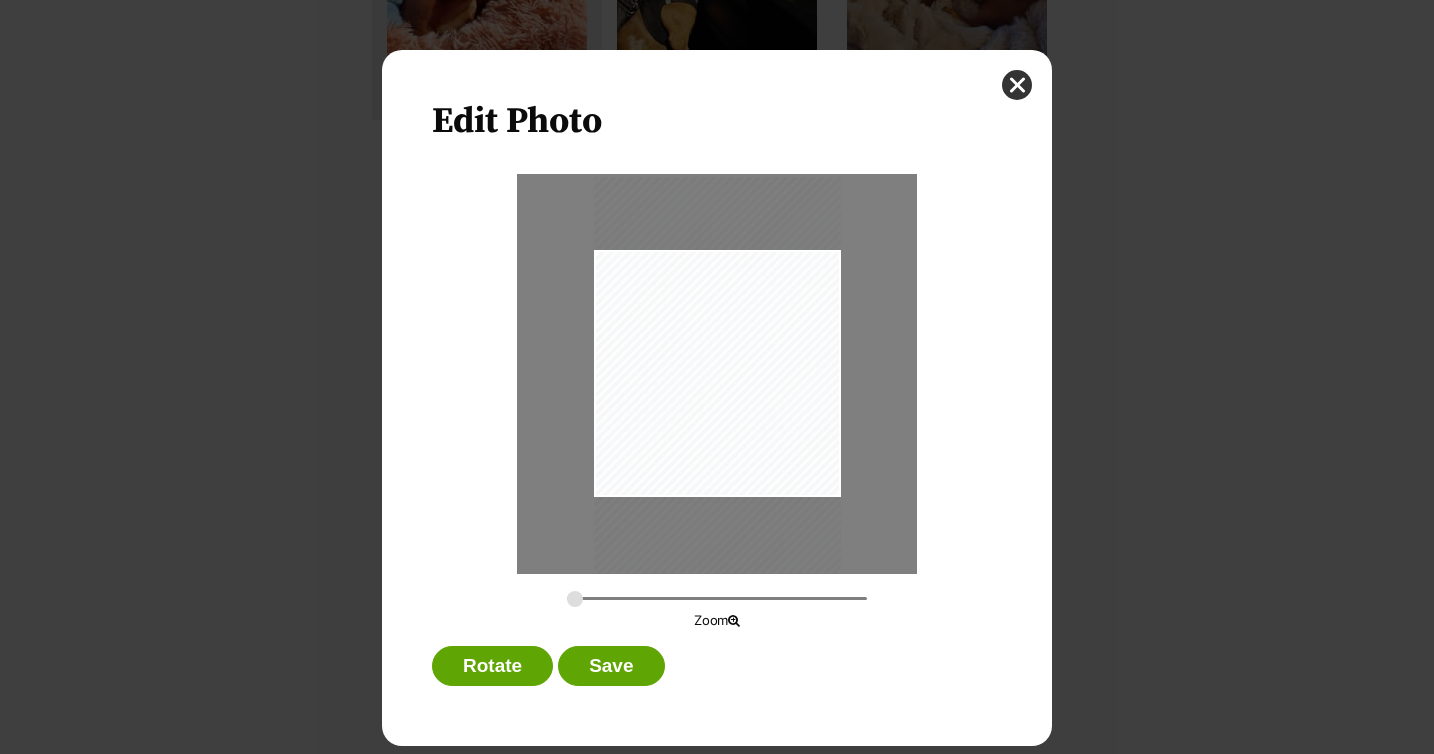 drag, startPoint x: 690, startPoint y: 410, endPoint x: 692, endPoint y: 433, distance: 23.086792 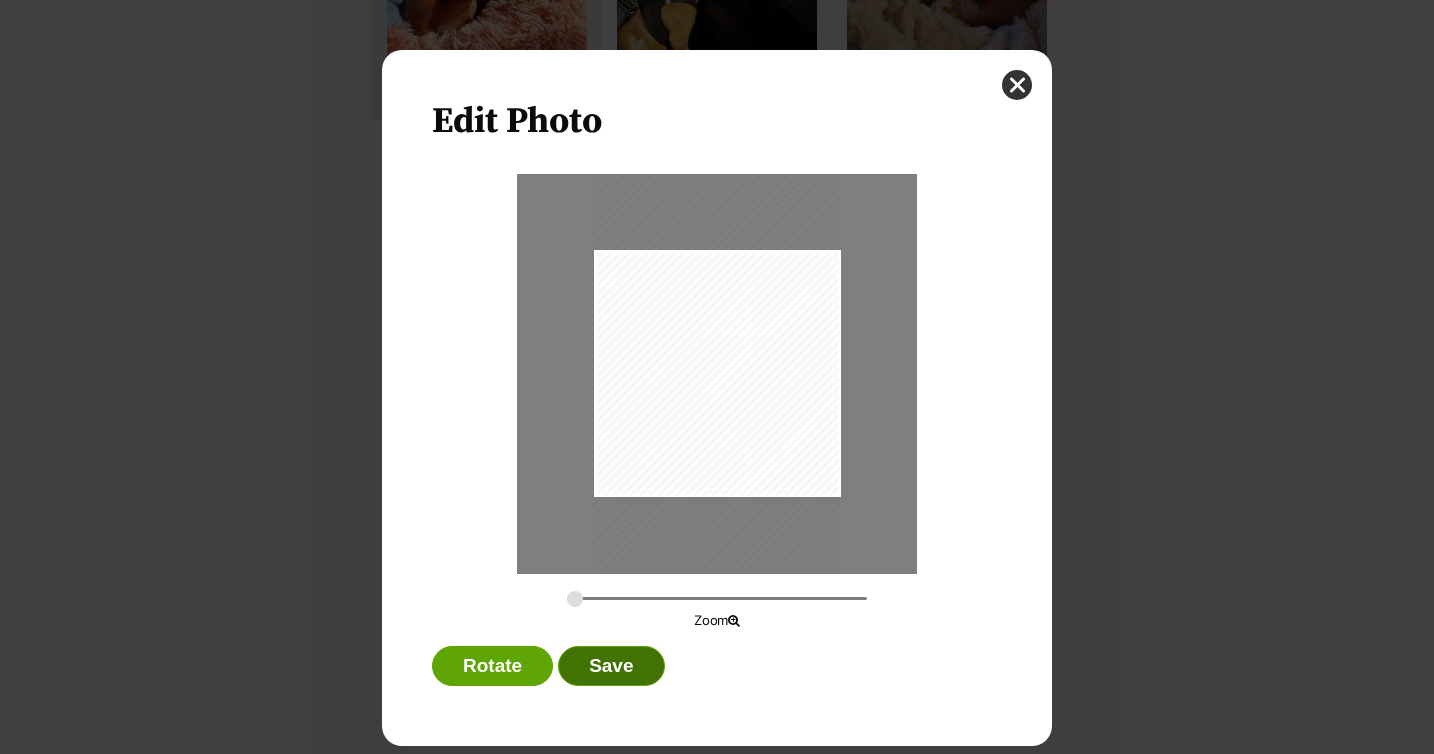click on "Save" at bounding box center (611, 666) 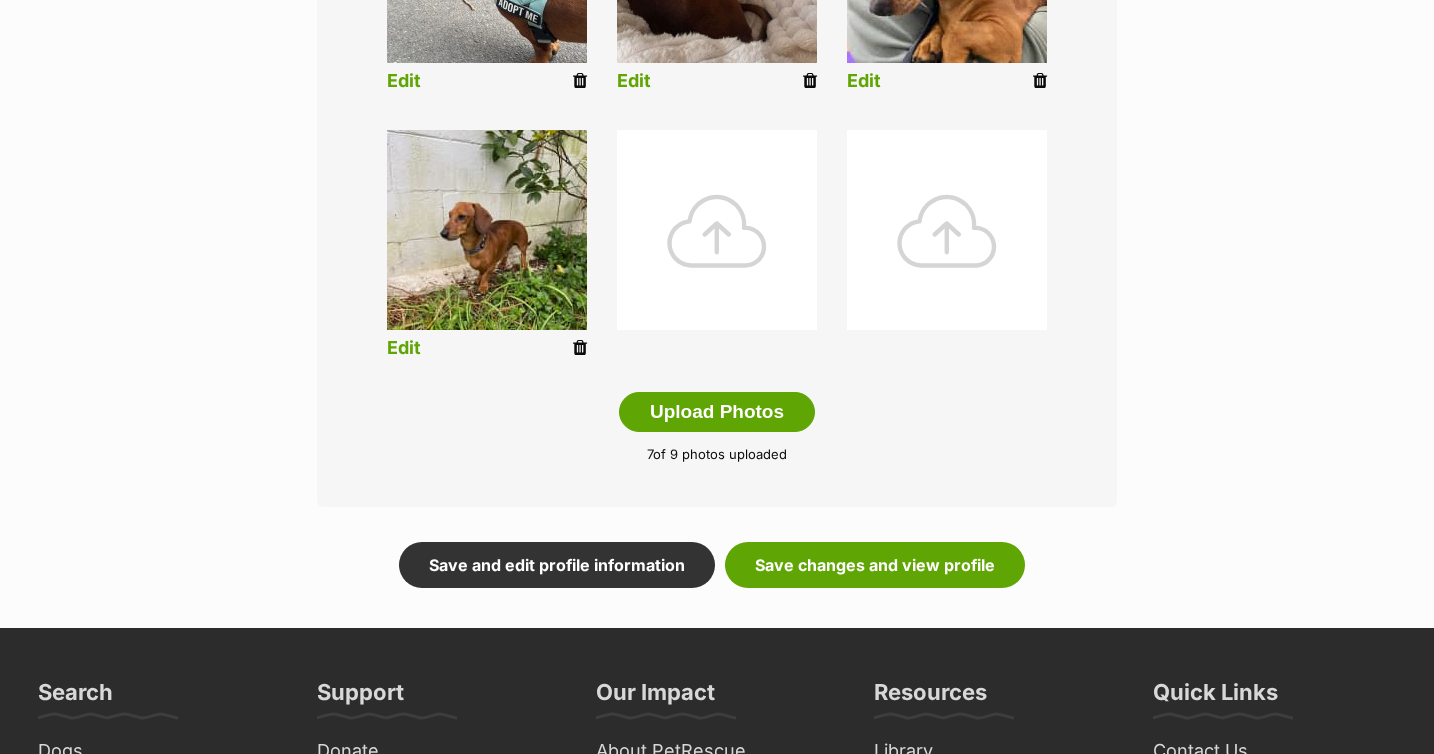 scroll, scrollTop: 986, scrollLeft: 0, axis: vertical 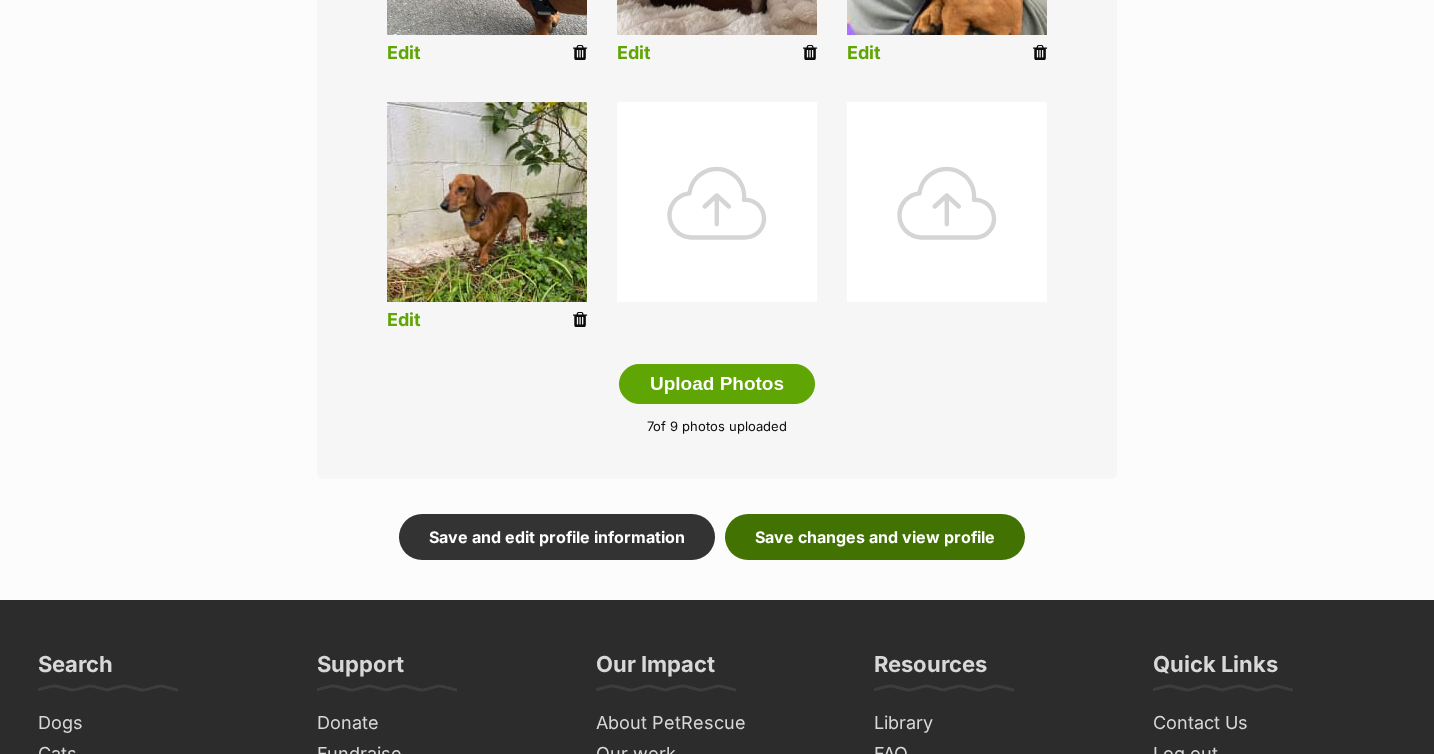 click on "Save changes and view profile" at bounding box center [875, 537] 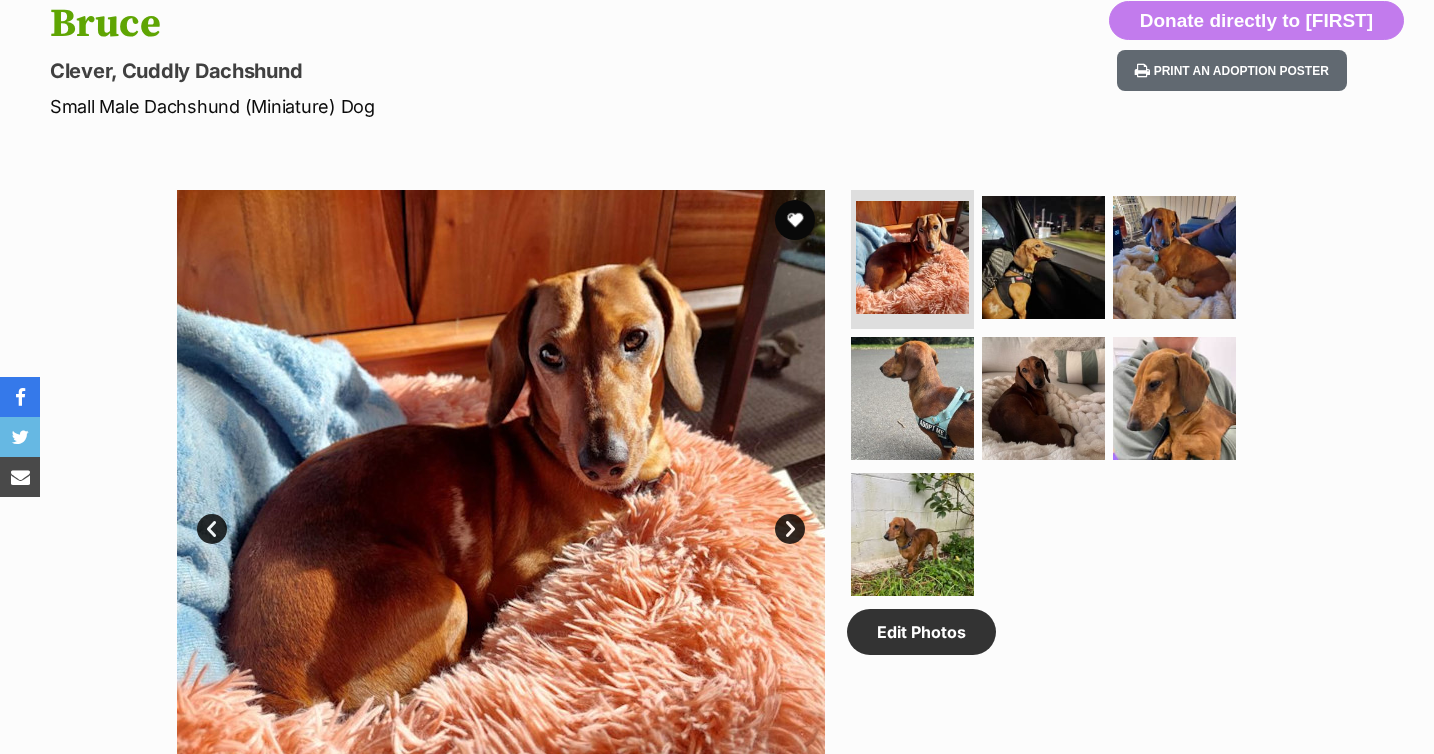 scroll, scrollTop: 1175, scrollLeft: 0, axis: vertical 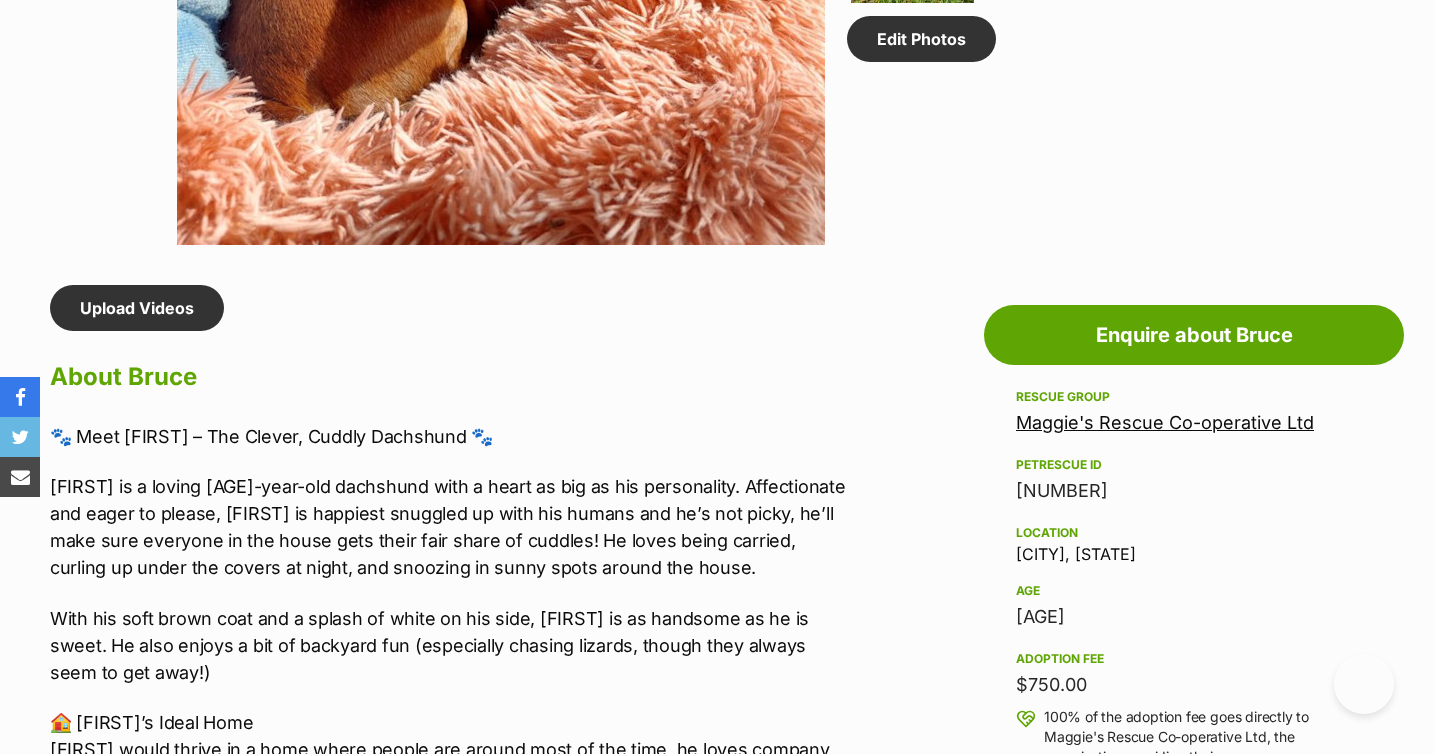 click at bounding box center (507, -1319) 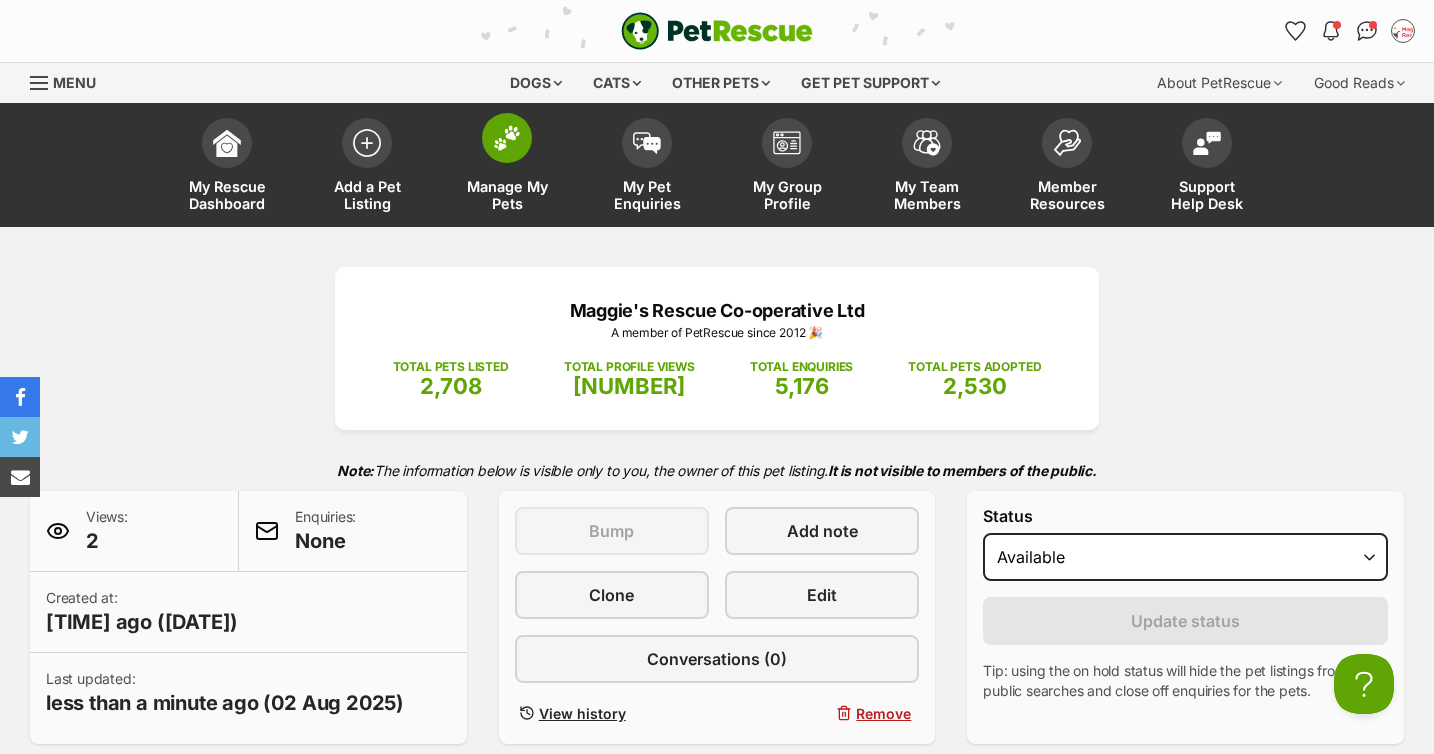 scroll, scrollTop: 0, scrollLeft: 0, axis: both 